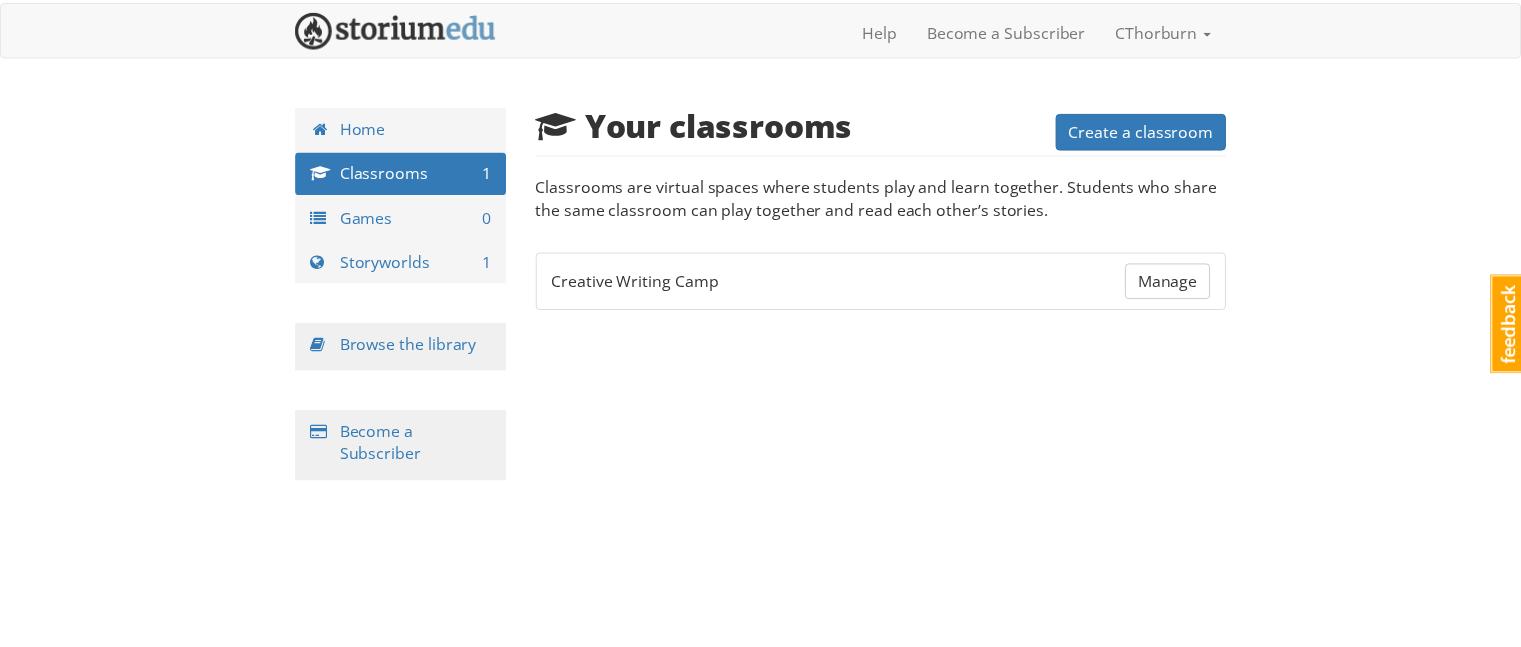 scroll, scrollTop: 0, scrollLeft: 0, axis: both 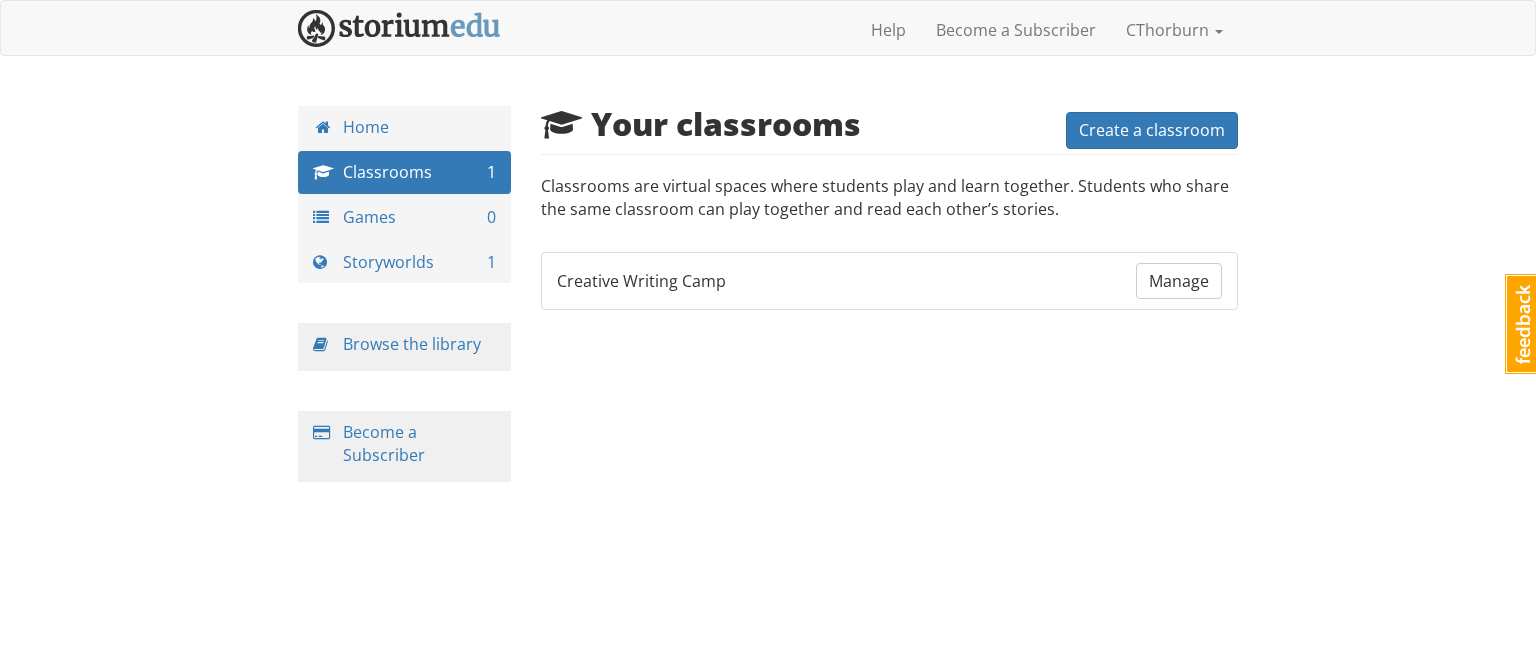 click on "Classrooms are virtual spaces where students play and learn together. Students who share the same classroom can play together and read each other’s stories." at bounding box center (890, 208) 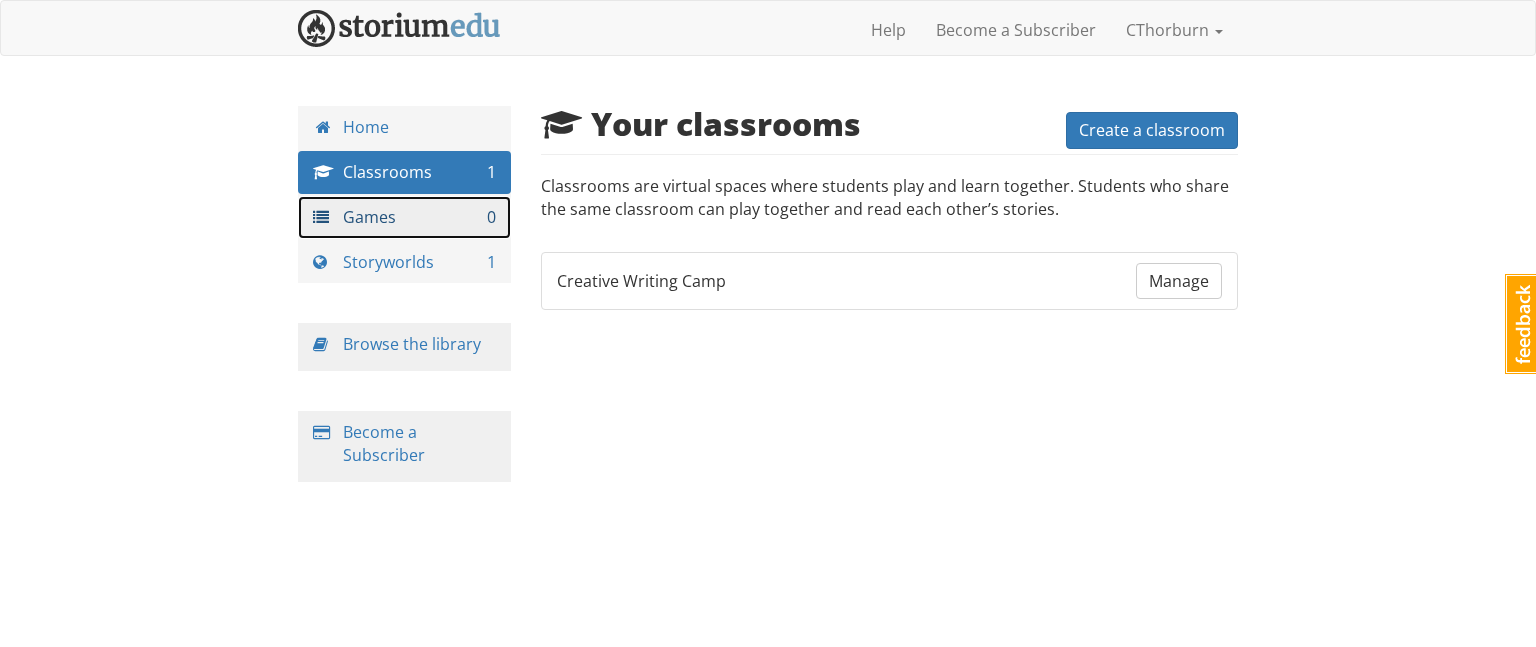 click on "Games   0" at bounding box center [404, 217] 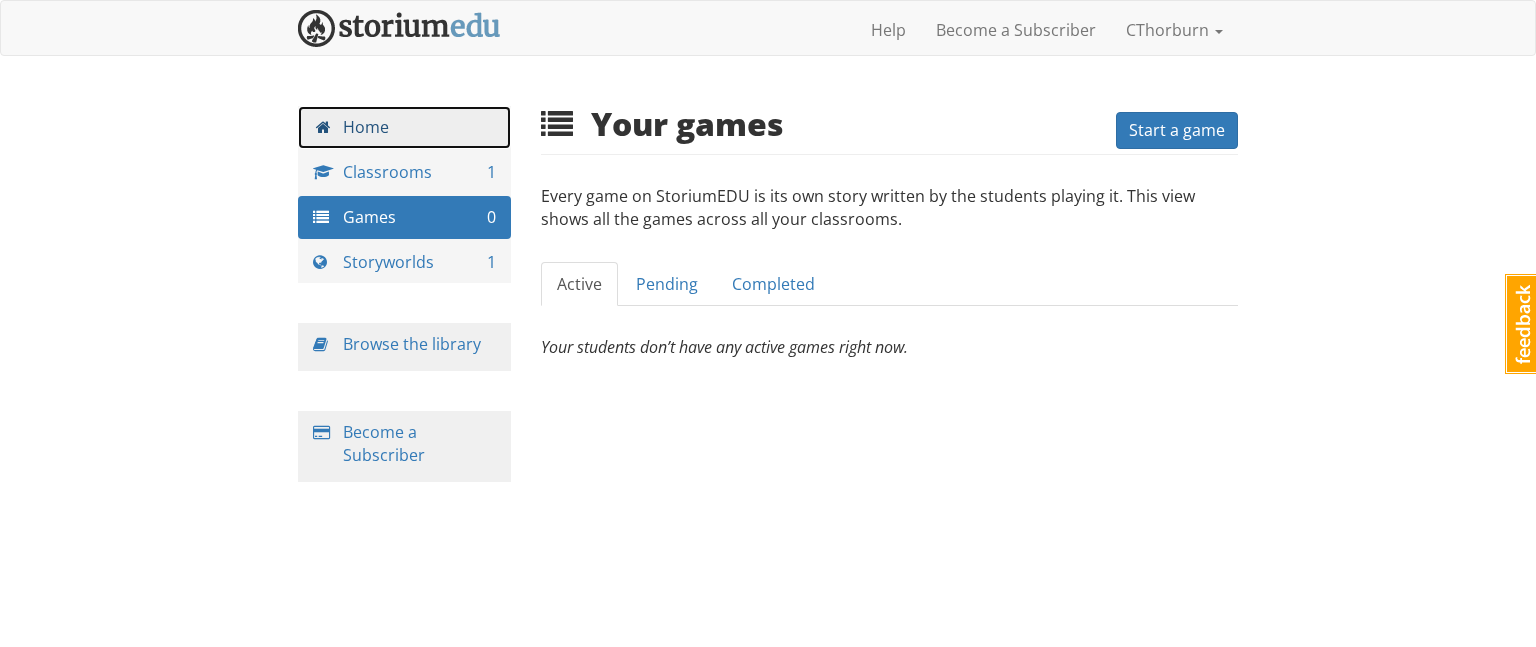 click on "Home" at bounding box center (404, 127) 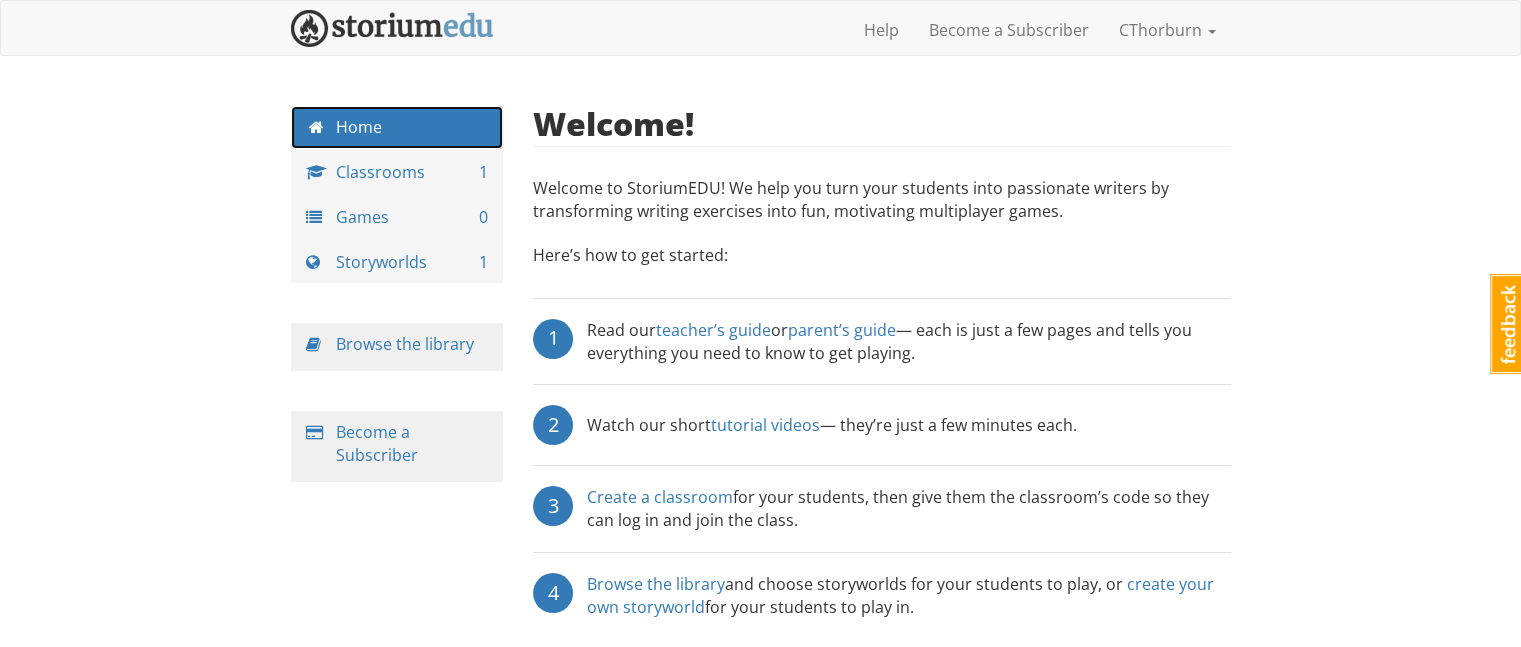 click on "Home" at bounding box center [397, 127] 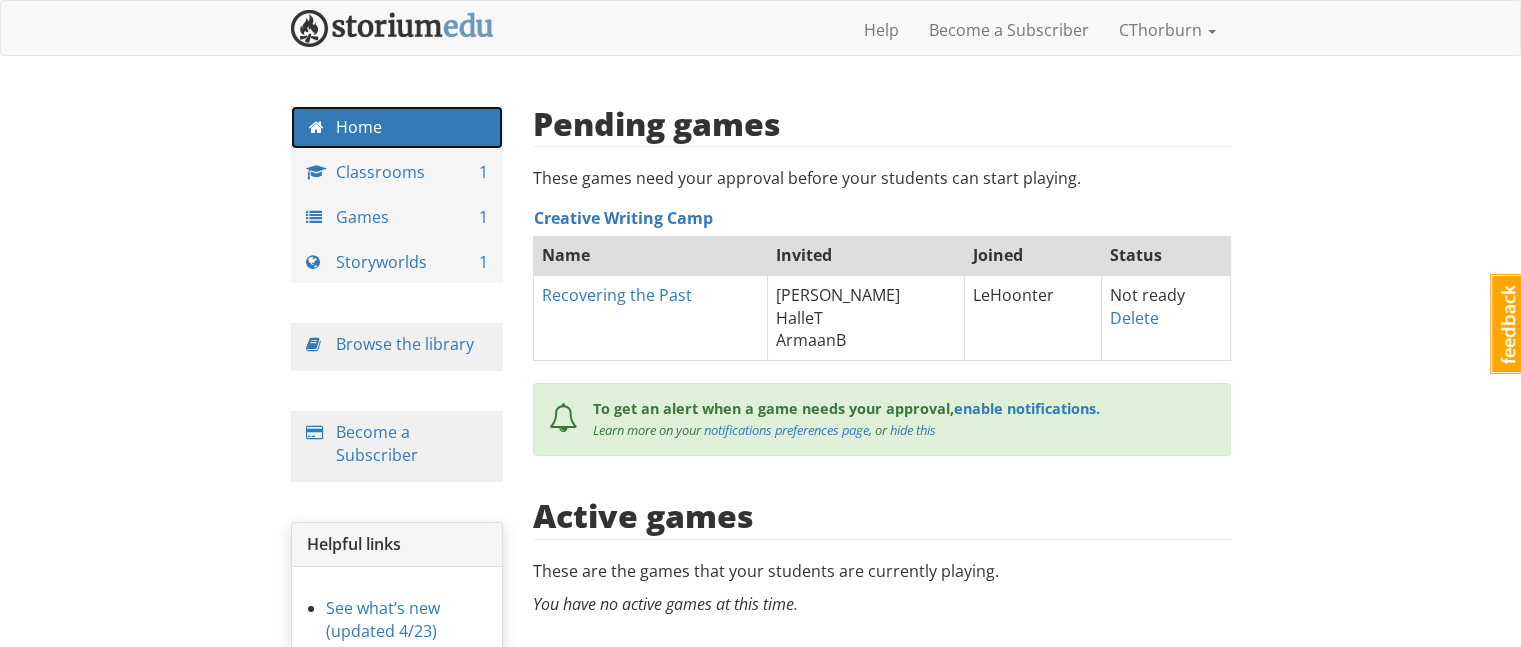 scroll, scrollTop: 0, scrollLeft: 0, axis: both 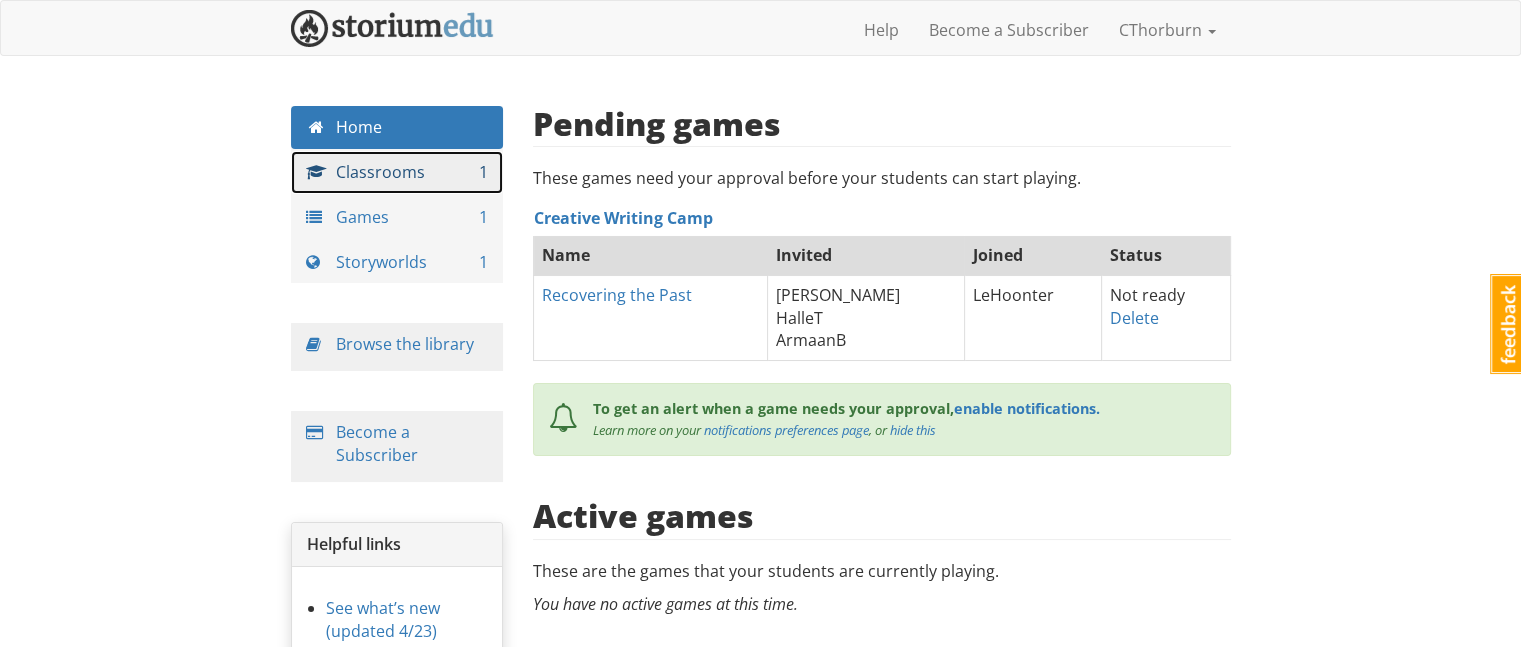 click on "Classrooms   1" at bounding box center [397, 172] 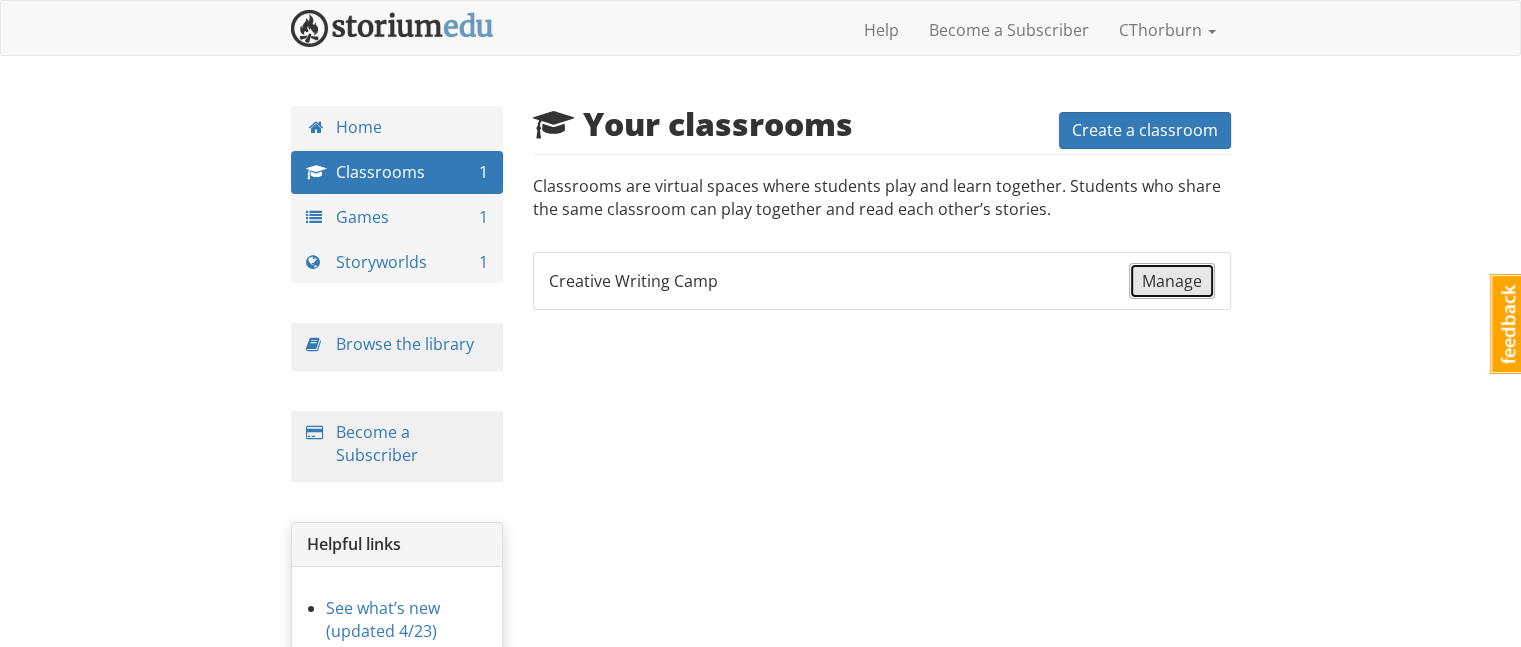 click on "Manage" at bounding box center [1172, 281] 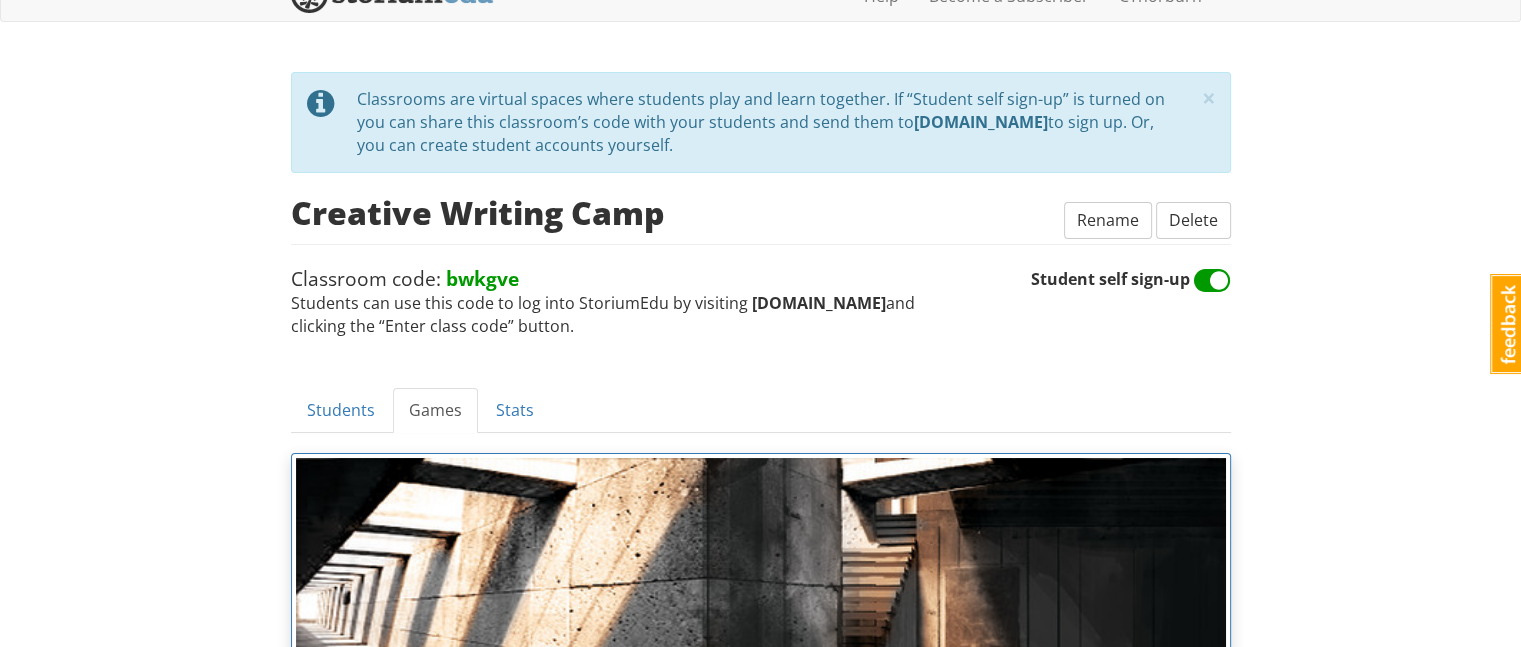 scroll, scrollTop: 0, scrollLeft: 0, axis: both 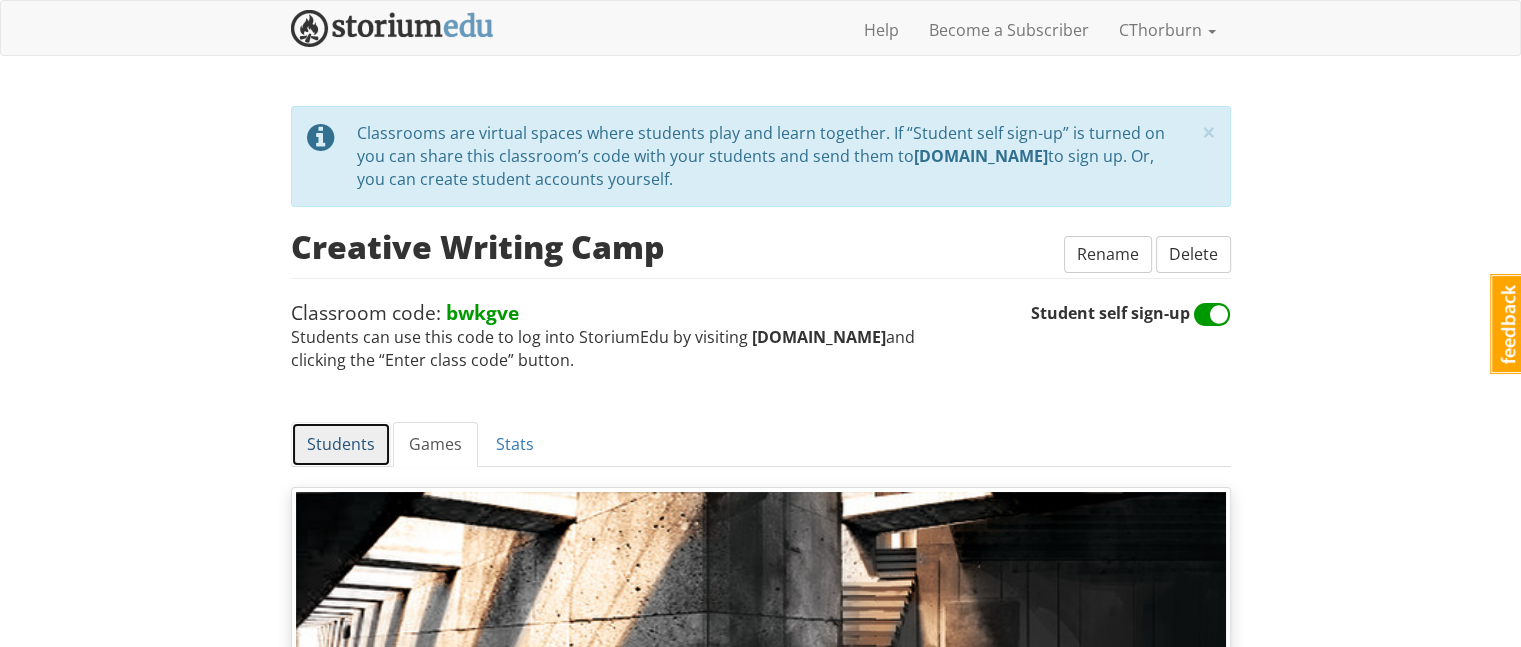 click on "Students" at bounding box center (341, 444) 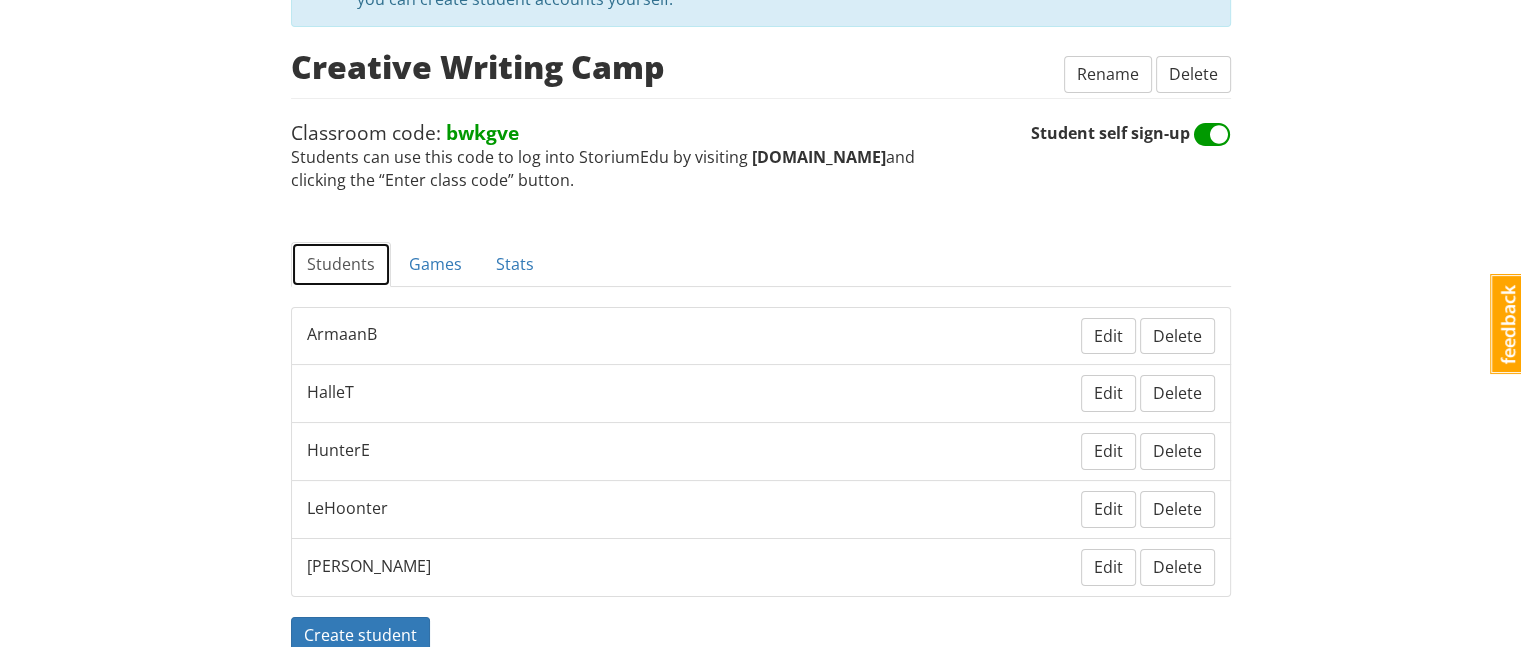 scroll, scrollTop: 280, scrollLeft: 0, axis: vertical 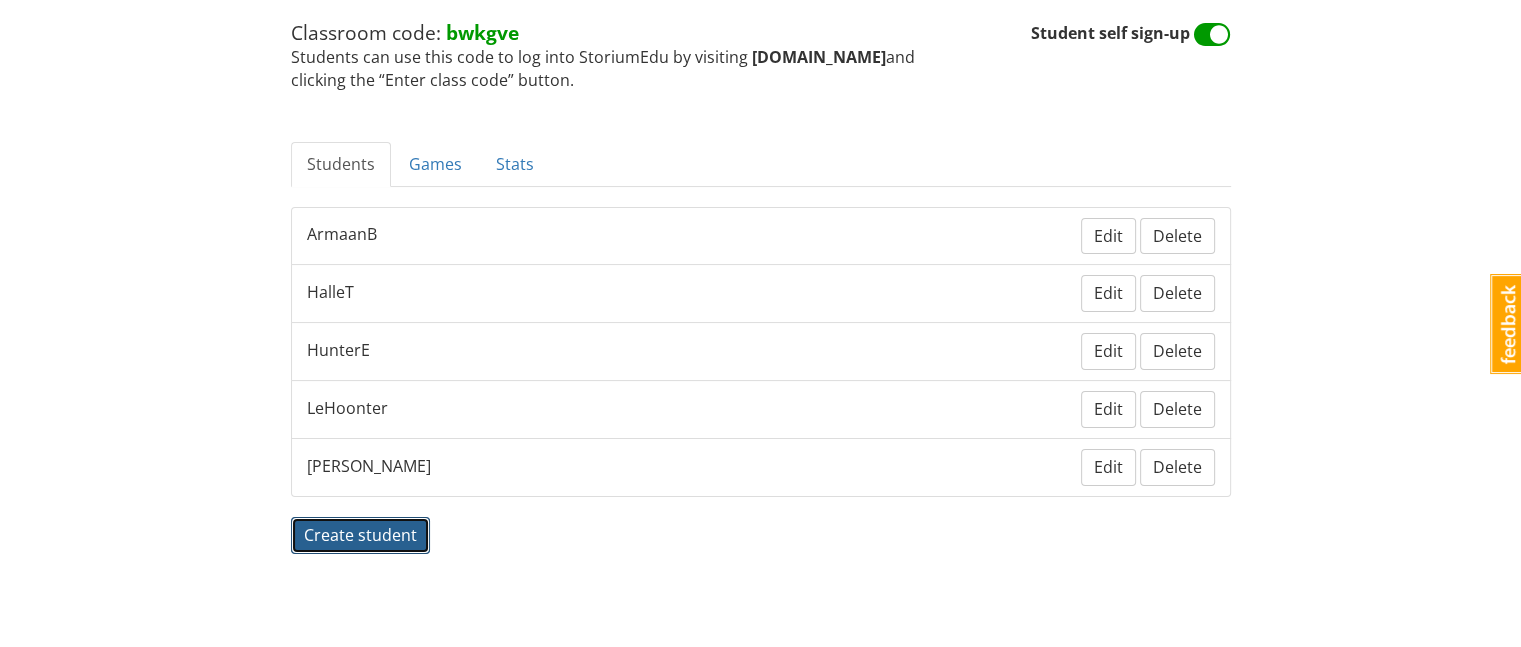 click on "Create student" at bounding box center (360, 535) 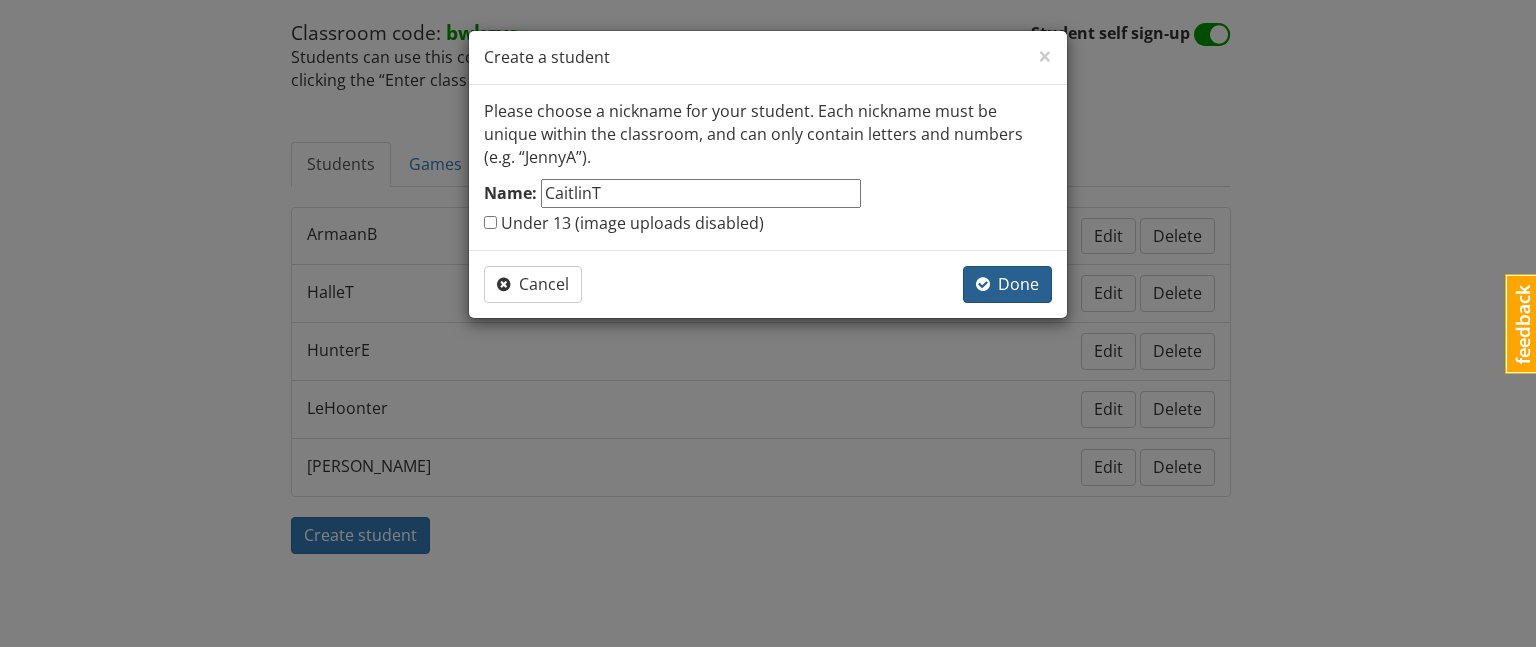 type on "CaitlinT" 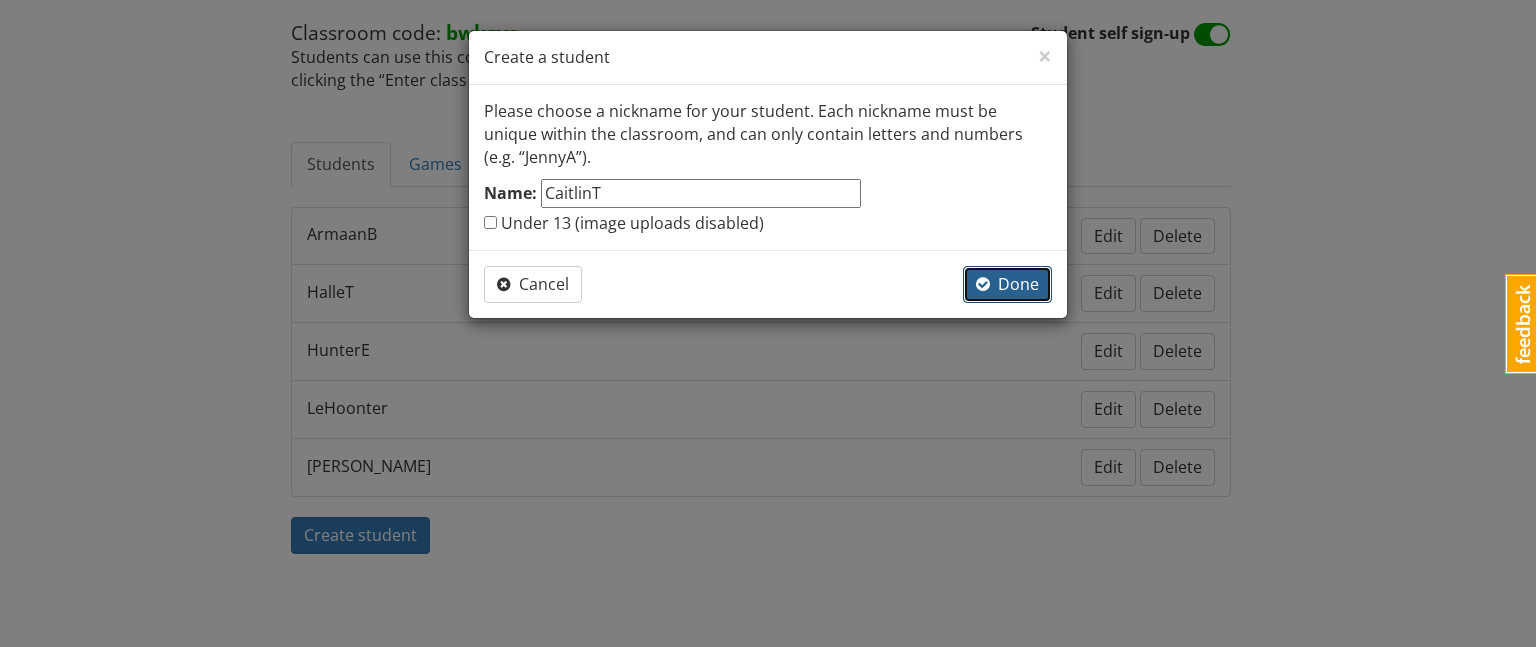 click on "Done" at bounding box center [1007, 284] 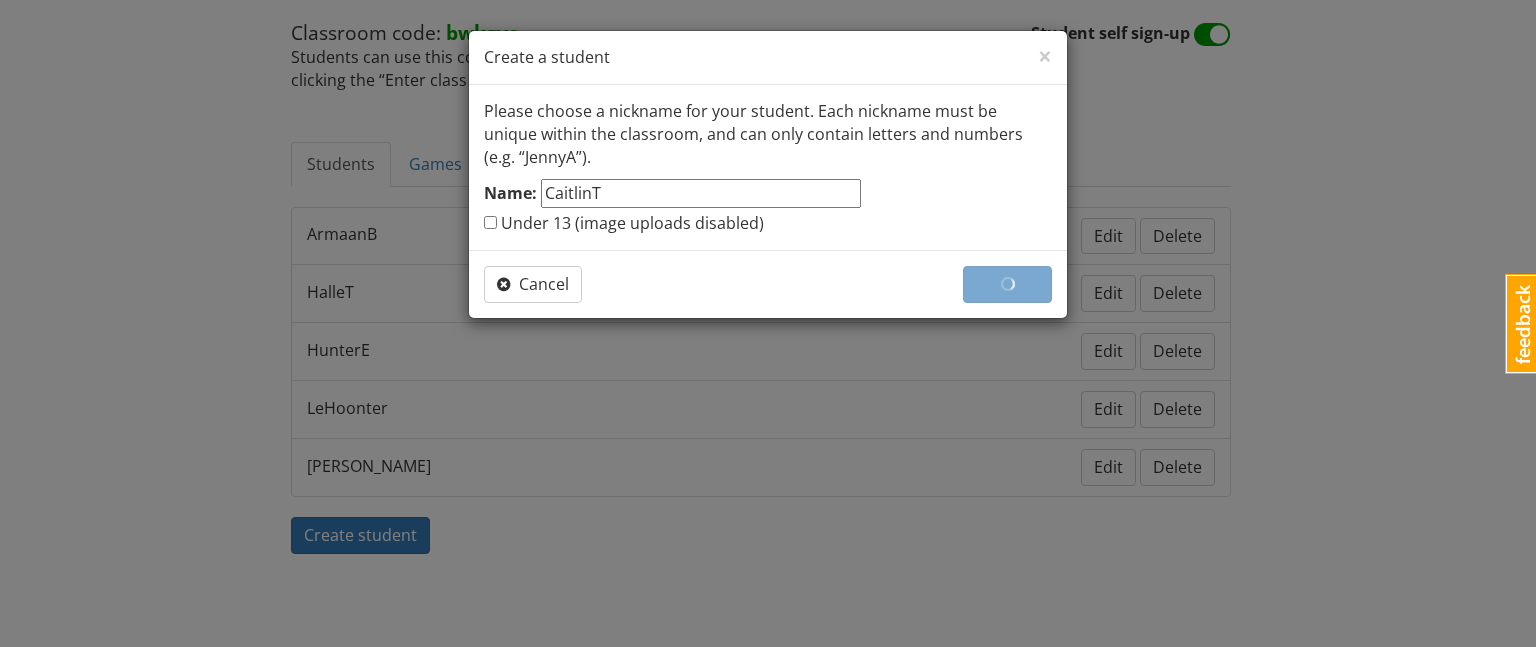 type 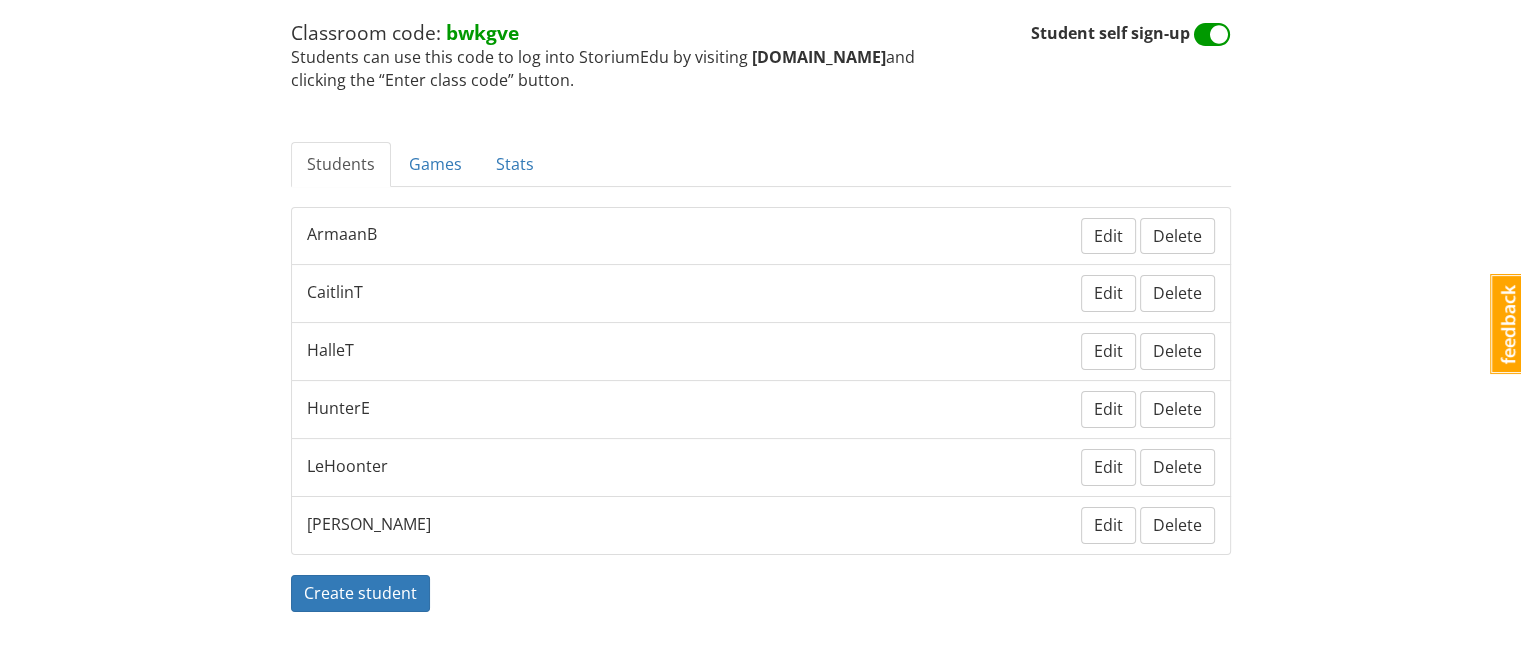 click on "× close tip Classrooms are virtual spaces where students play and learn together. If “Student self sign-up” is turned on you can share this classroom’s code with your students and send them to  [DOMAIN_NAME]  to sign up. Or, you can create student accounts yourself. Creative Writing Camp Rename   Delete Classroom code:   bwkgve Students can use this code to log into StoriumEdu by visiting   [DOMAIN_NAME]  and clicking the “Enter class code” button. Student self sign-up   Students Games Stats ArmaanB Edit   [PERSON_NAME] Edit   [PERSON_NAME] Edit   Delete HunterE Edit   Delete LeHoonter Edit   [PERSON_NAME] Edit   Delete Create student" at bounding box center (761, 229) 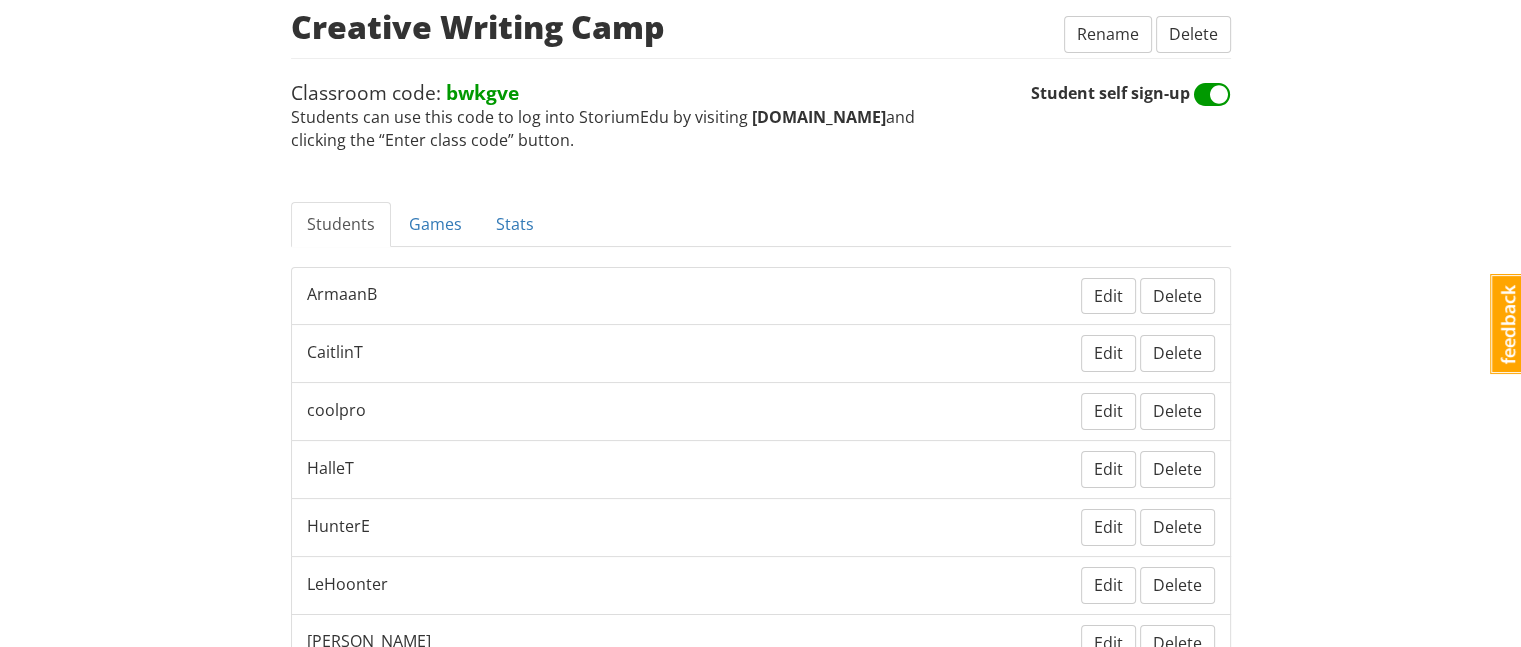 scroll, scrollTop: 256, scrollLeft: 0, axis: vertical 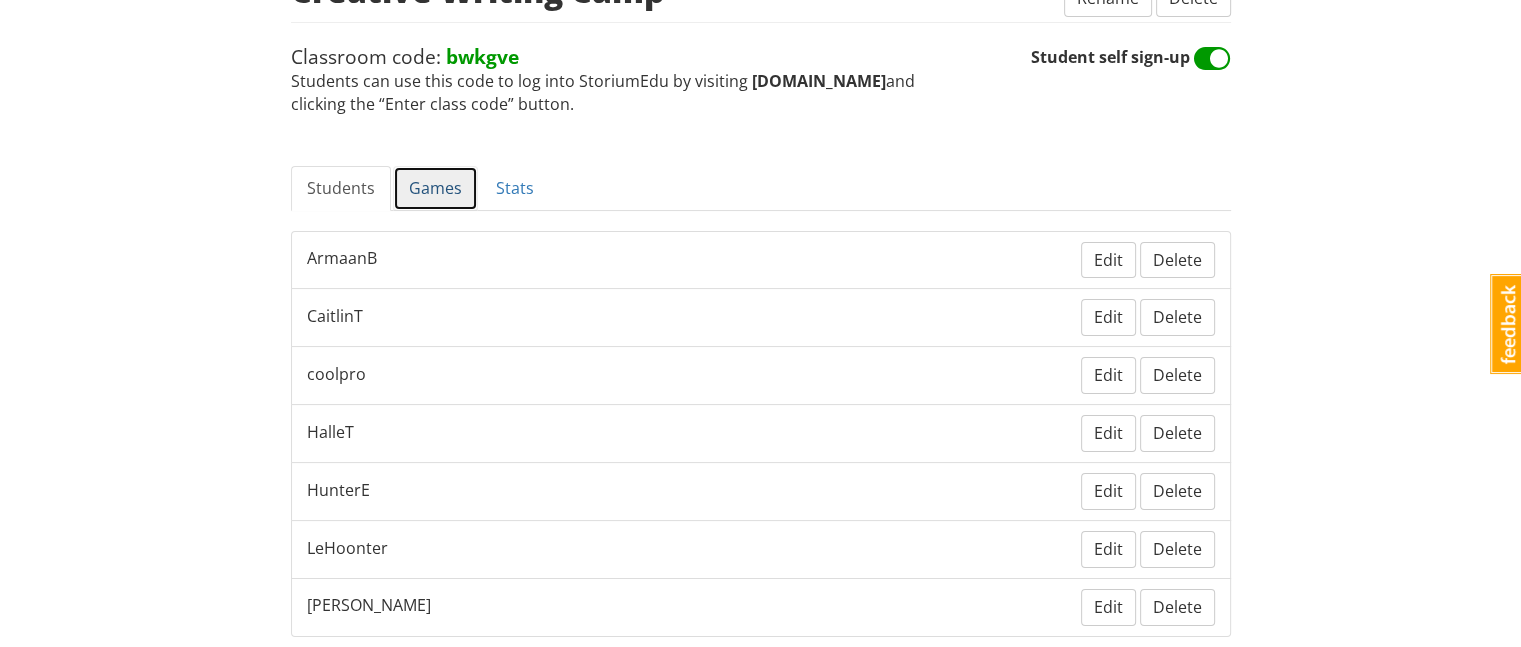 click on "Games" at bounding box center [435, 188] 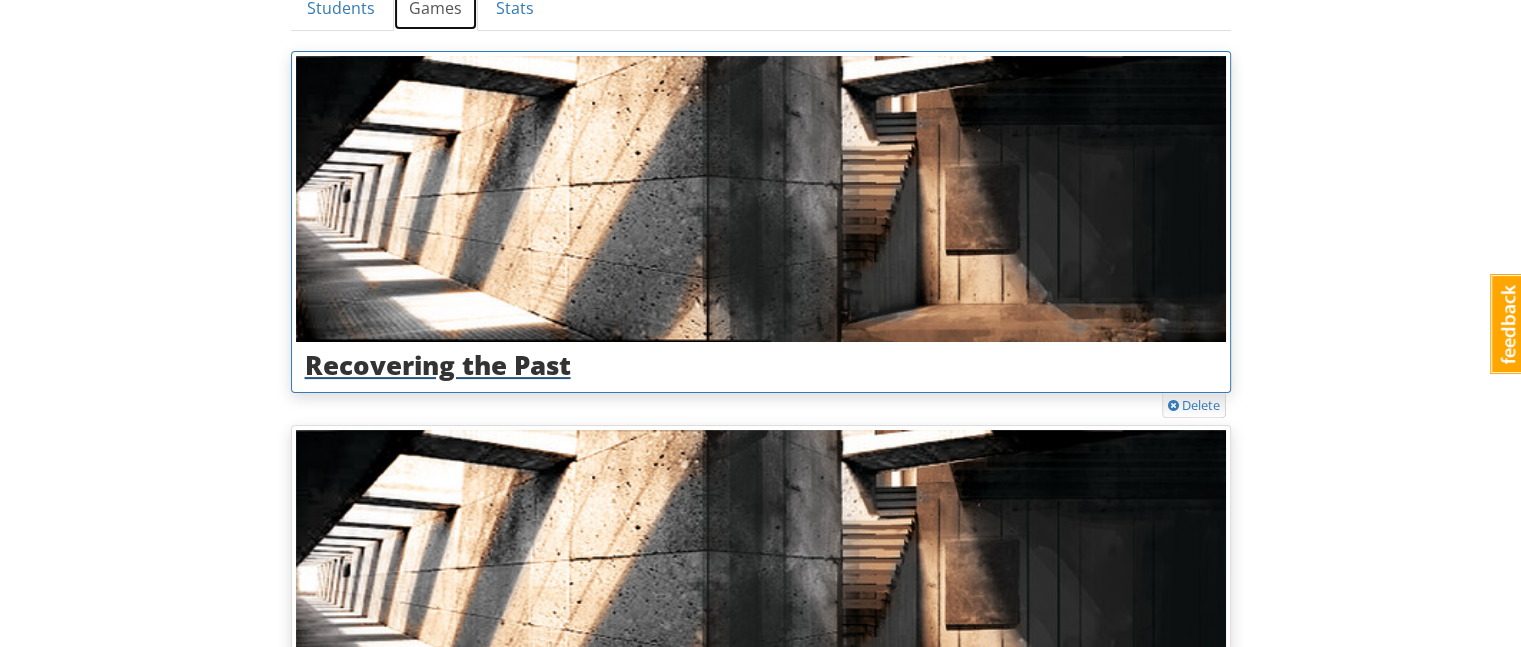 scroll, scrollTop: 435, scrollLeft: 0, axis: vertical 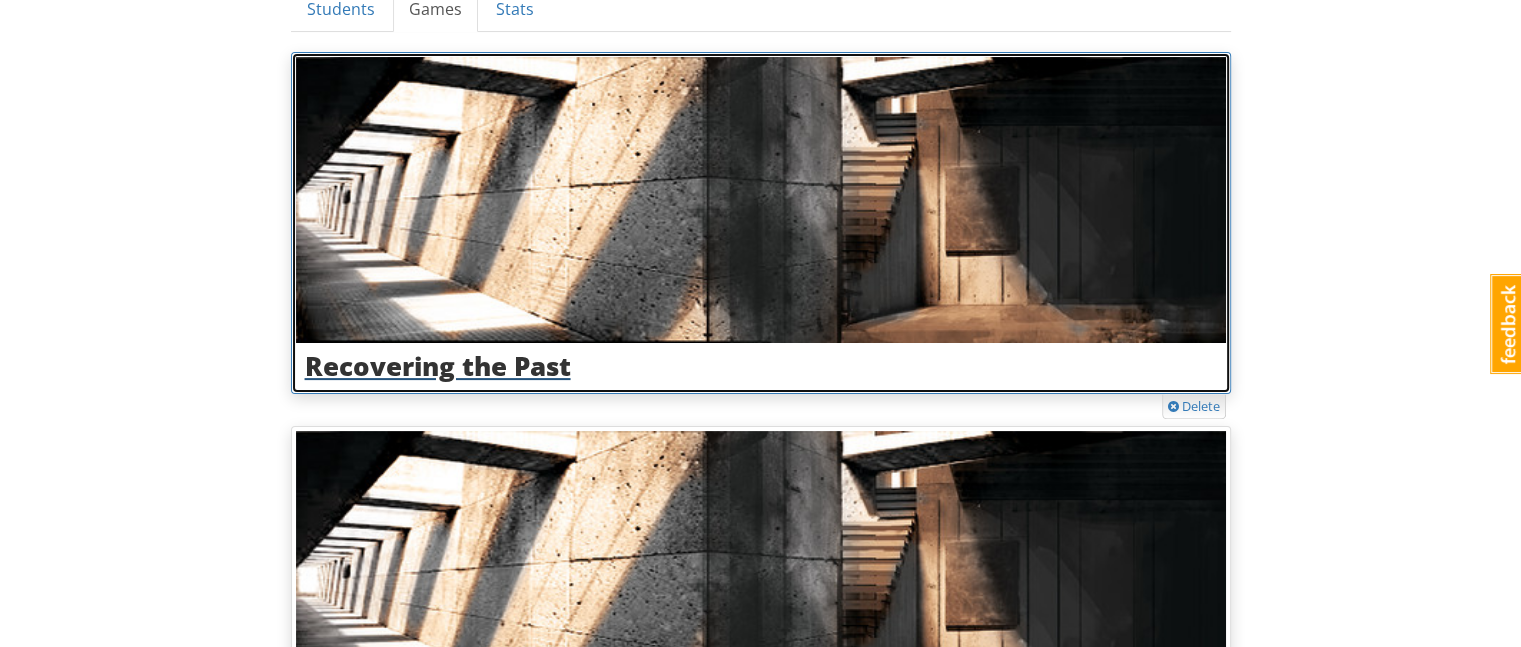 click at bounding box center [761, 200] 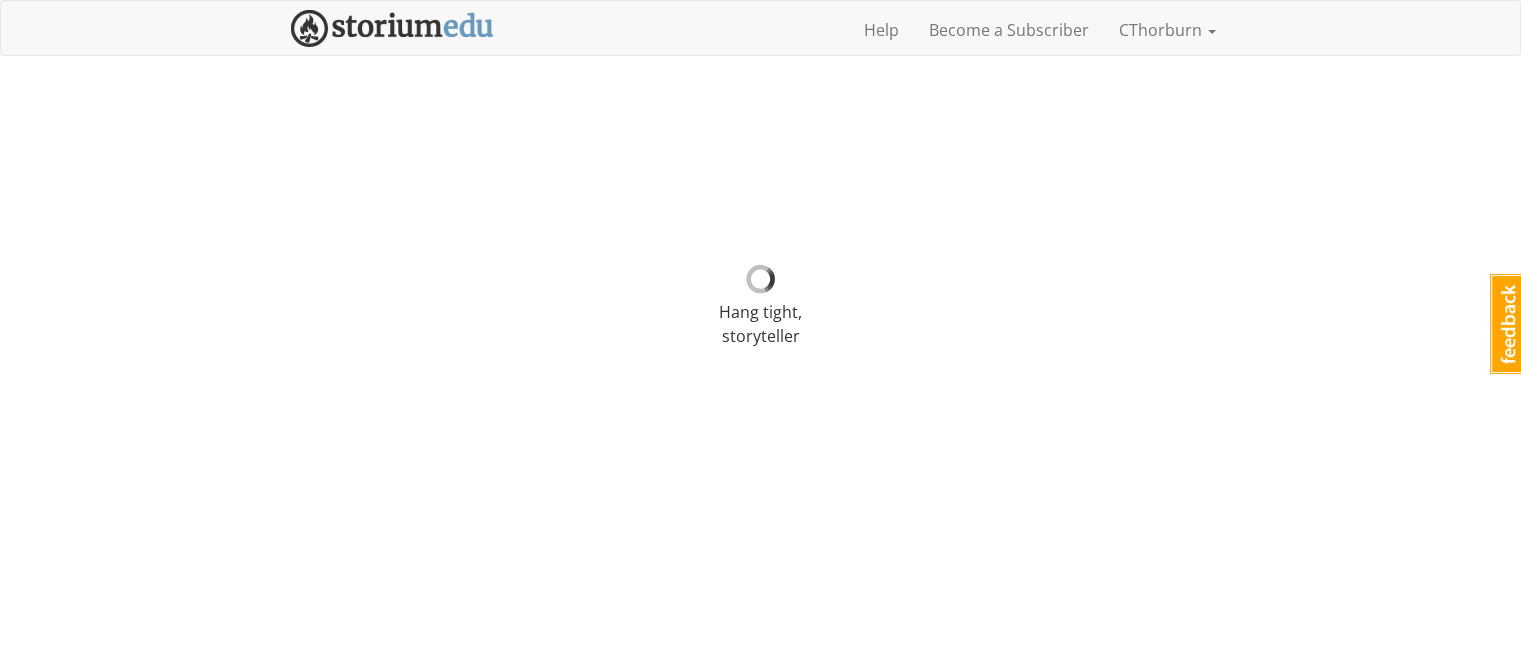 scroll, scrollTop: 0, scrollLeft: 0, axis: both 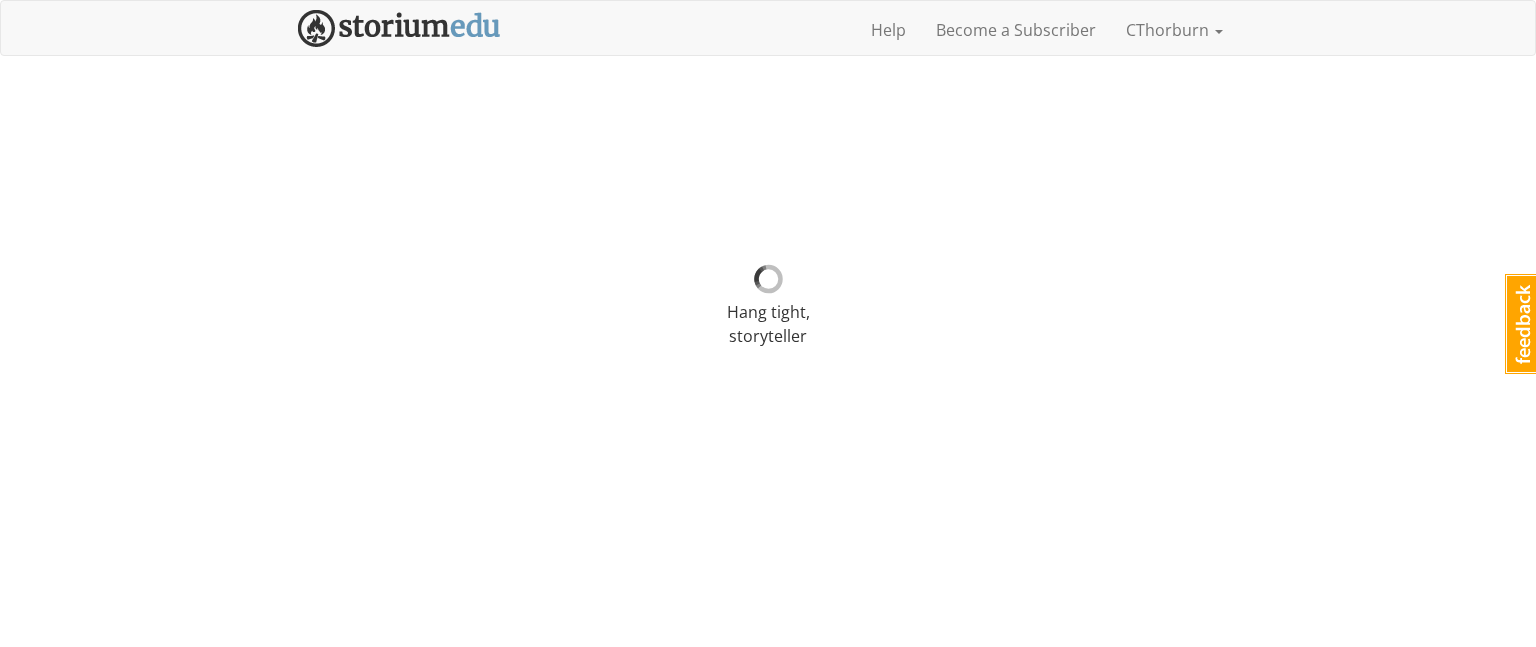 select on "yts38p" 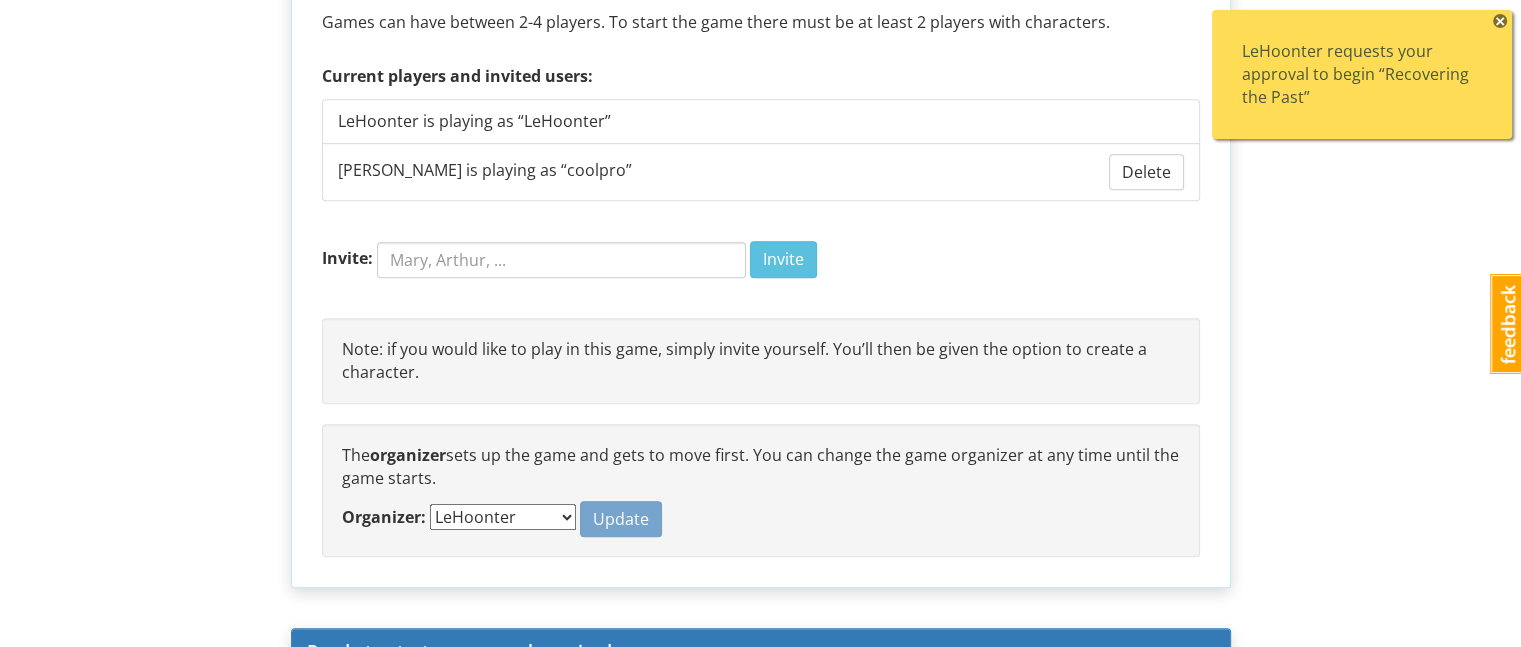 scroll, scrollTop: 1696, scrollLeft: 0, axis: vertical 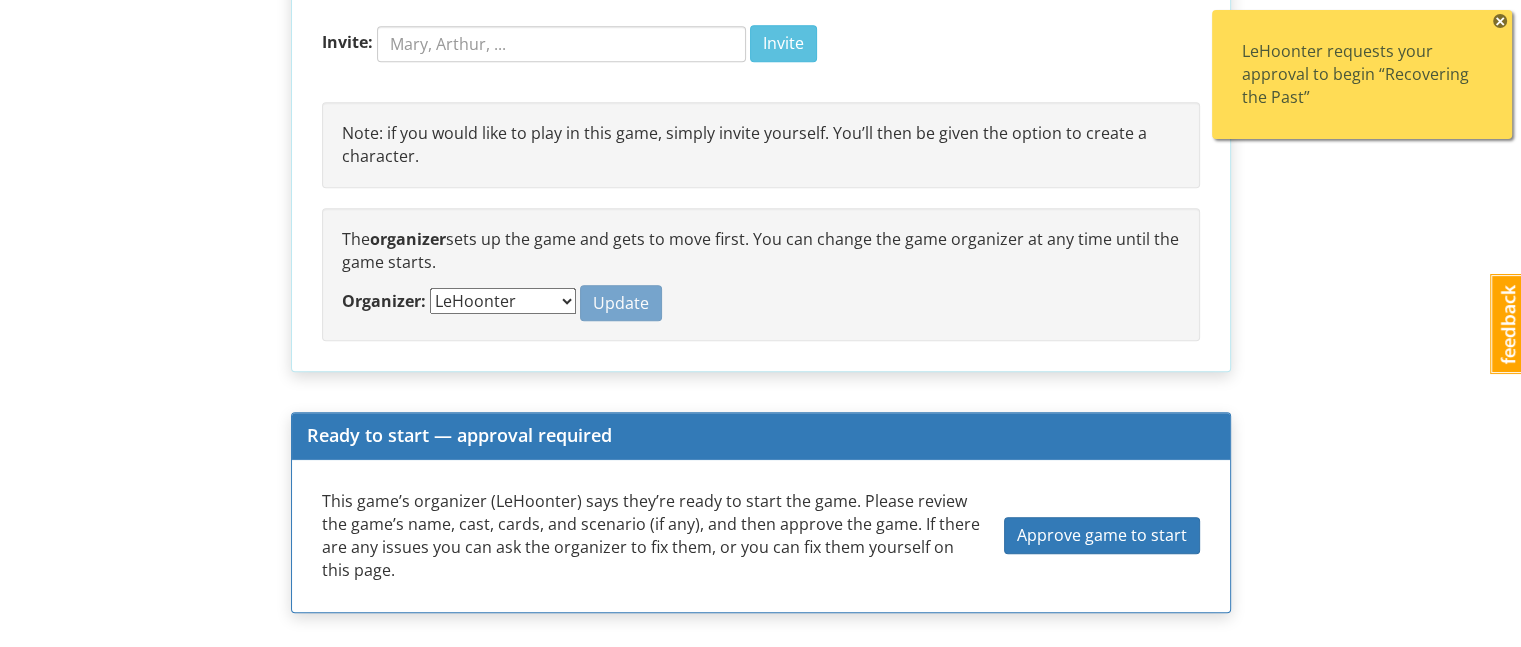 click on "LeHoonter requests your approval to begin “Recovering the Past”" at bounding box center [1362, 74] 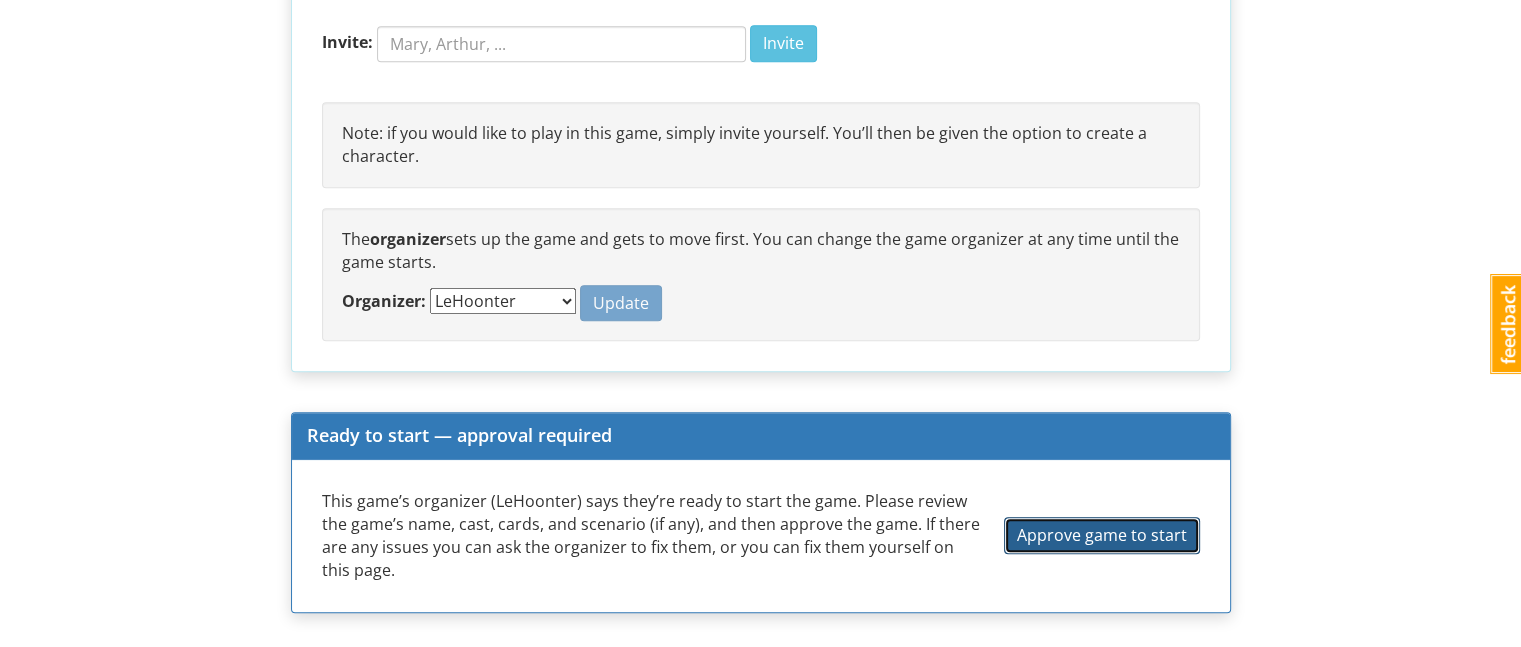click on "Approve game to start" at bounding box center (1102, 535) 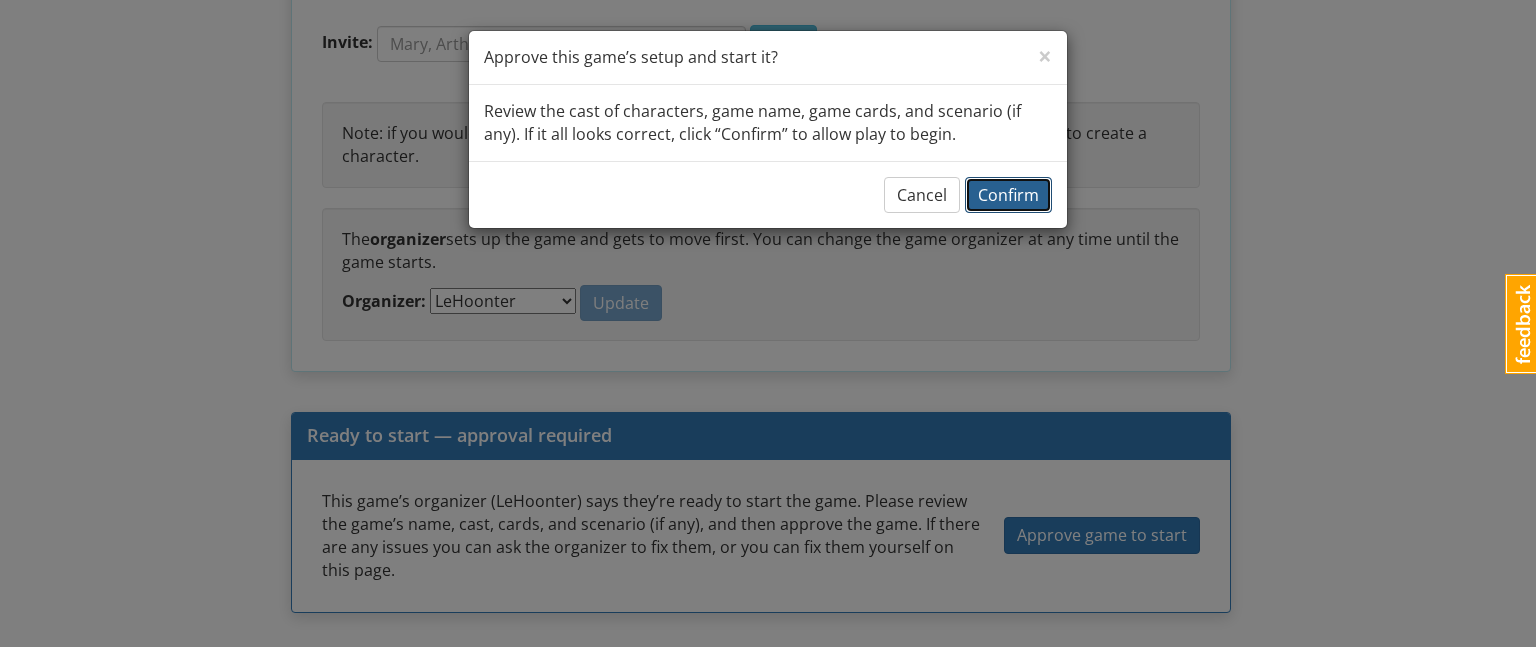 click on "Confirm" at bounding box center (1008, 195) 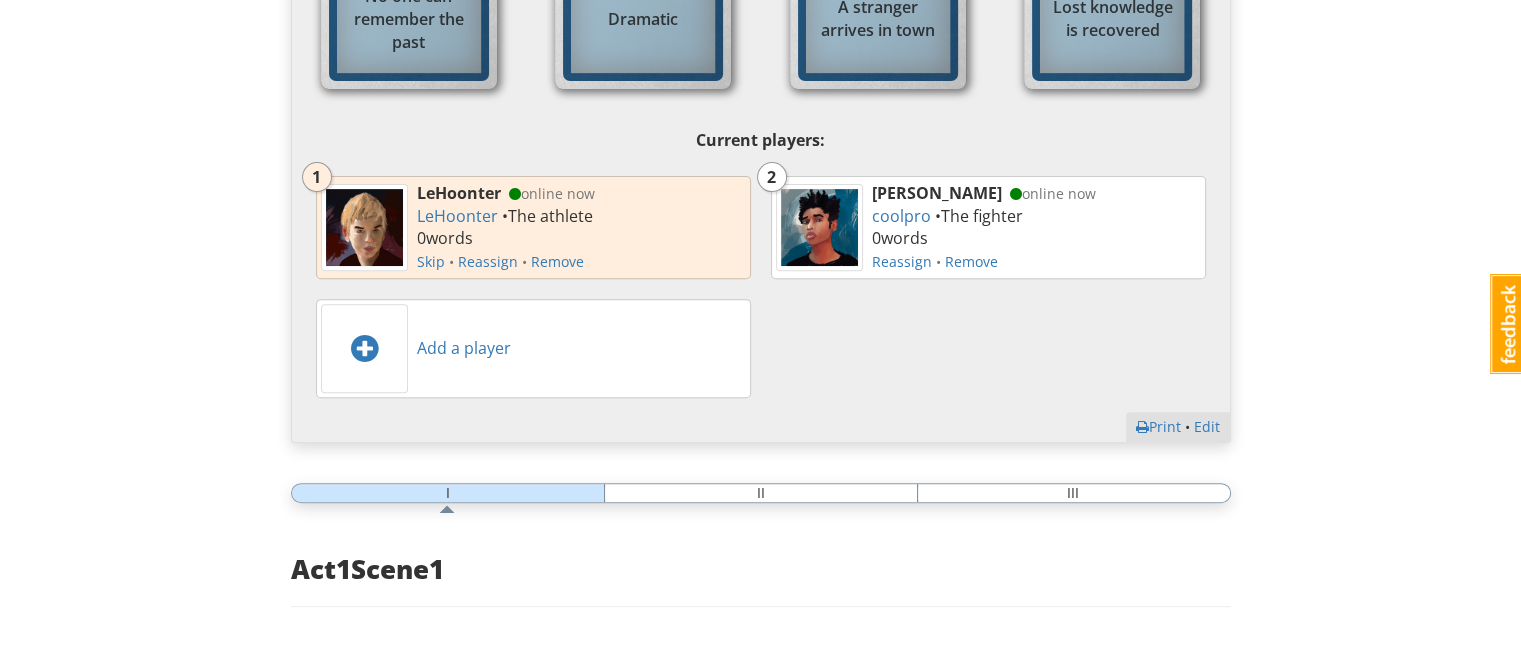 scroll, scrollTop: 688, scrollLeft: 0, axis: vertical 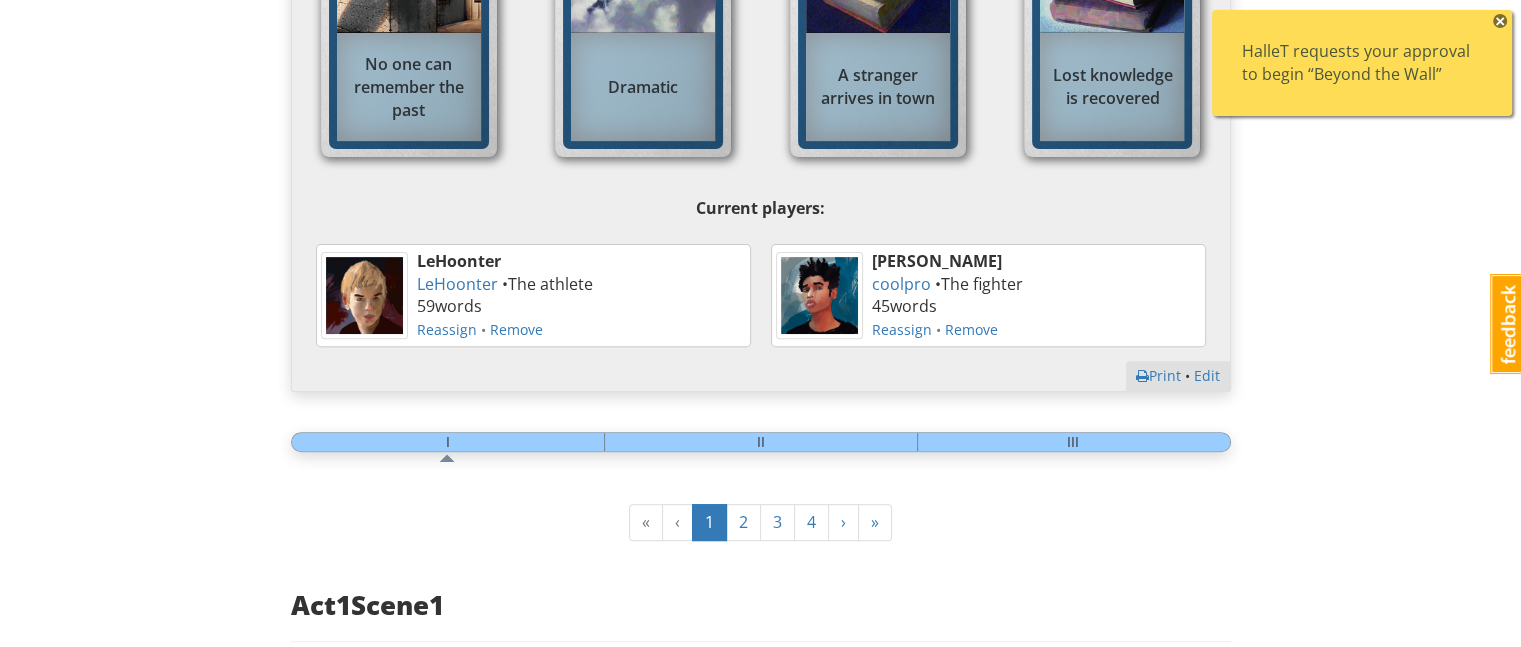 click on "HalleT requests your approval to begin “Beyond the Wall”" at bounding box center (1362, 63) 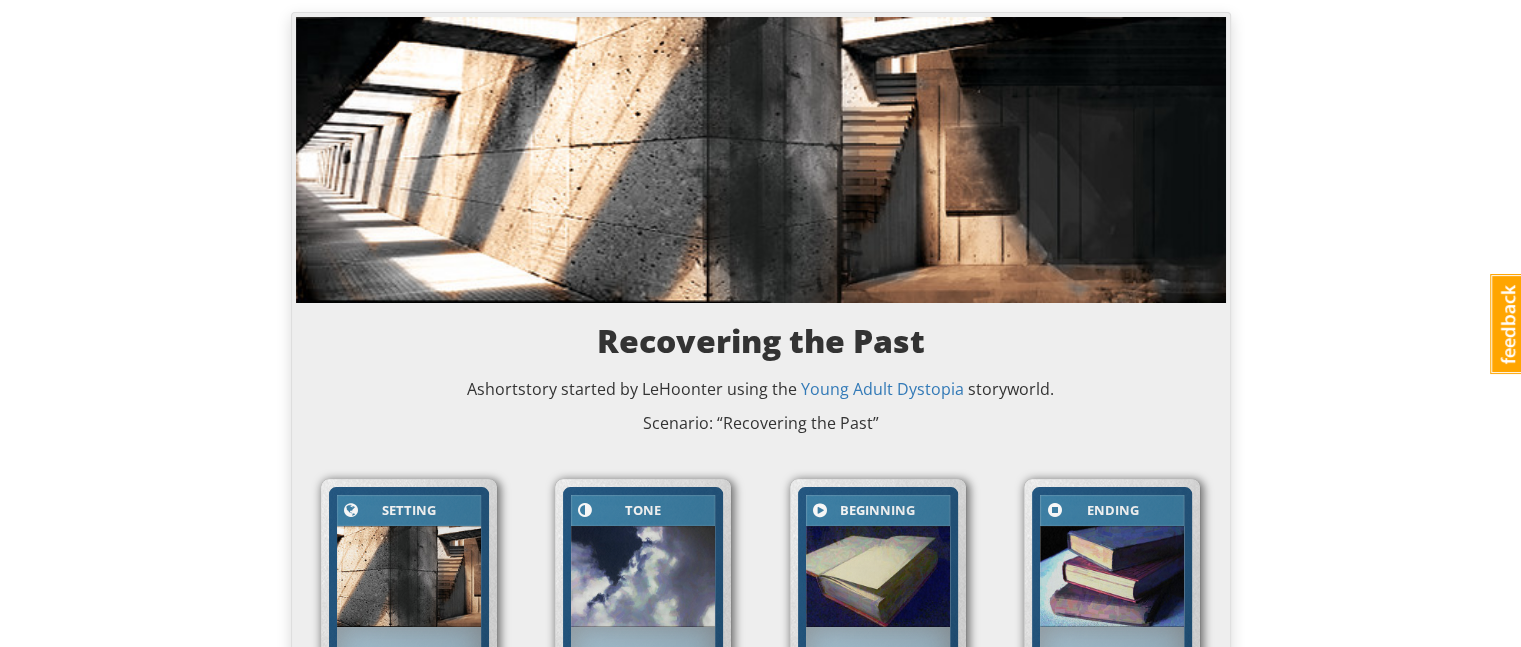 scroll, scrollTop: 0, scrollLeft: 0, axis: both 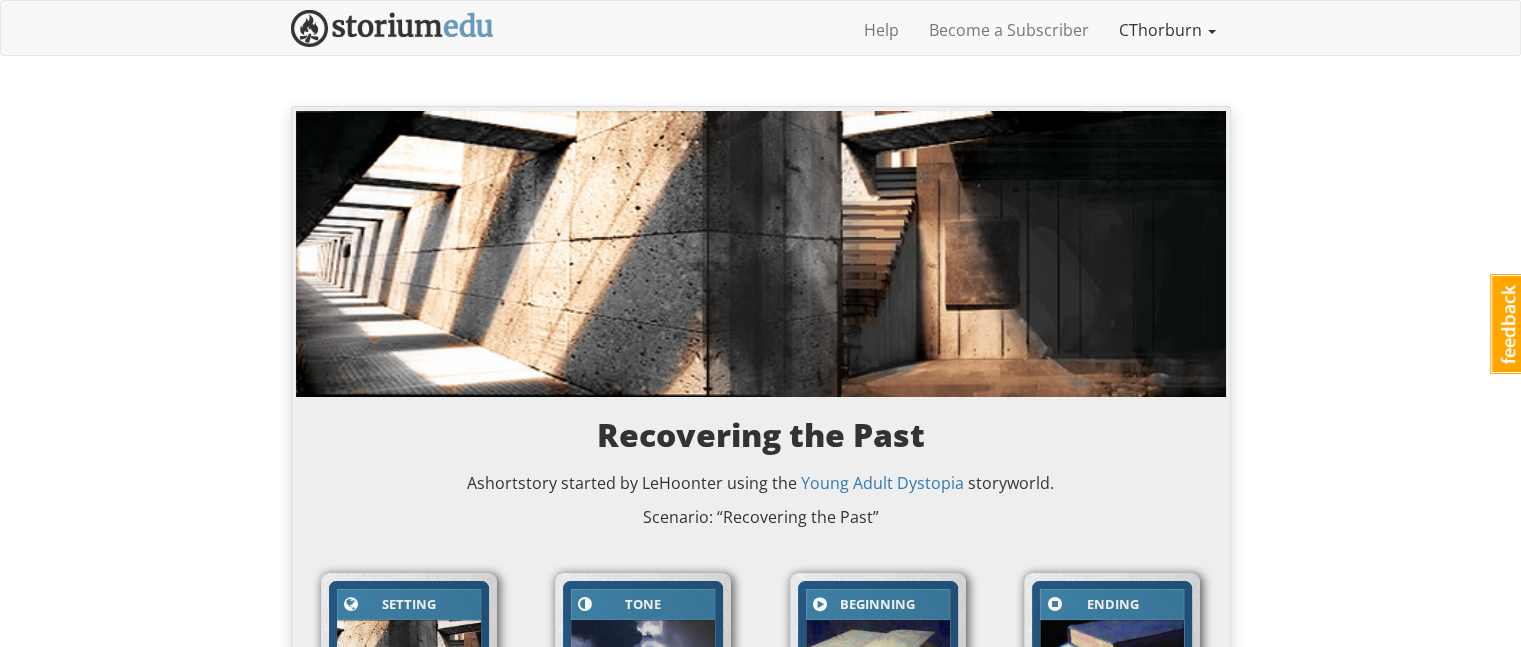 click on "CThorburn" at bounding box center (1167, 30) 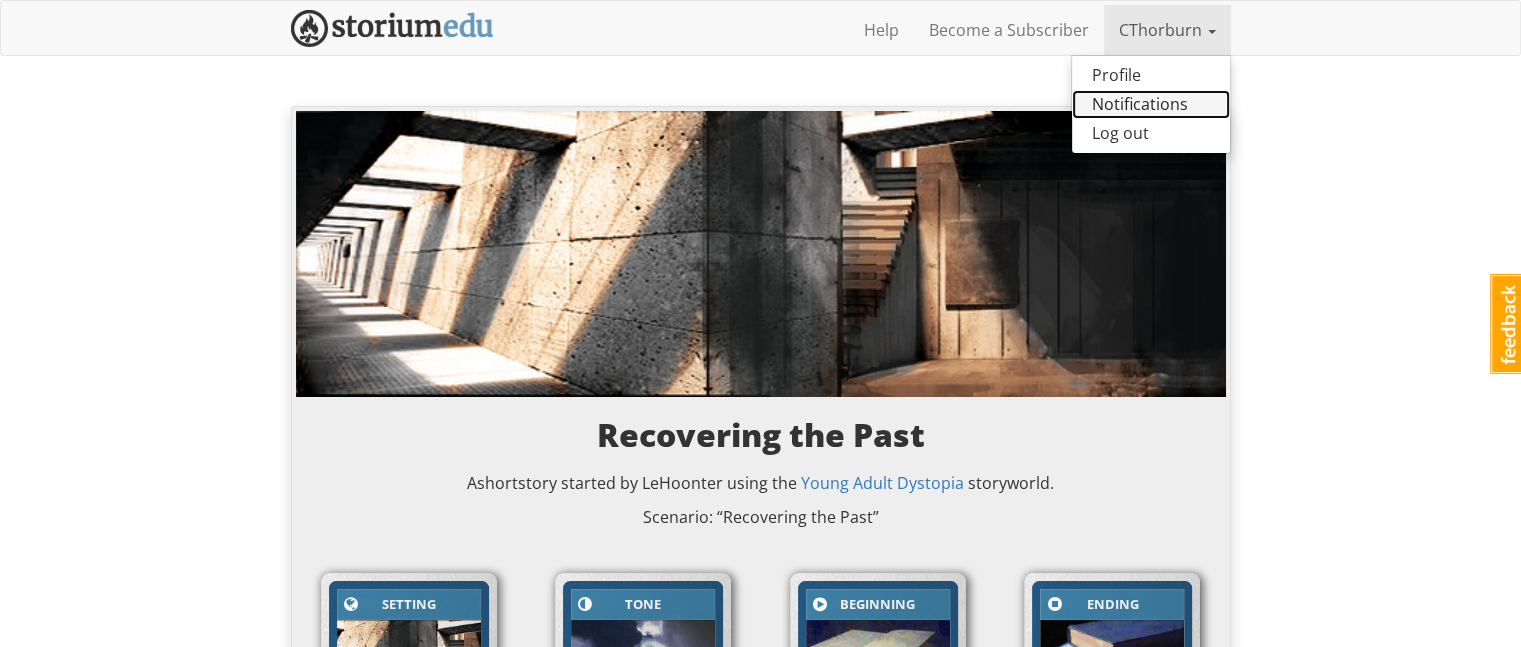 click on "Notifications" at bounding box center [1151, 104] 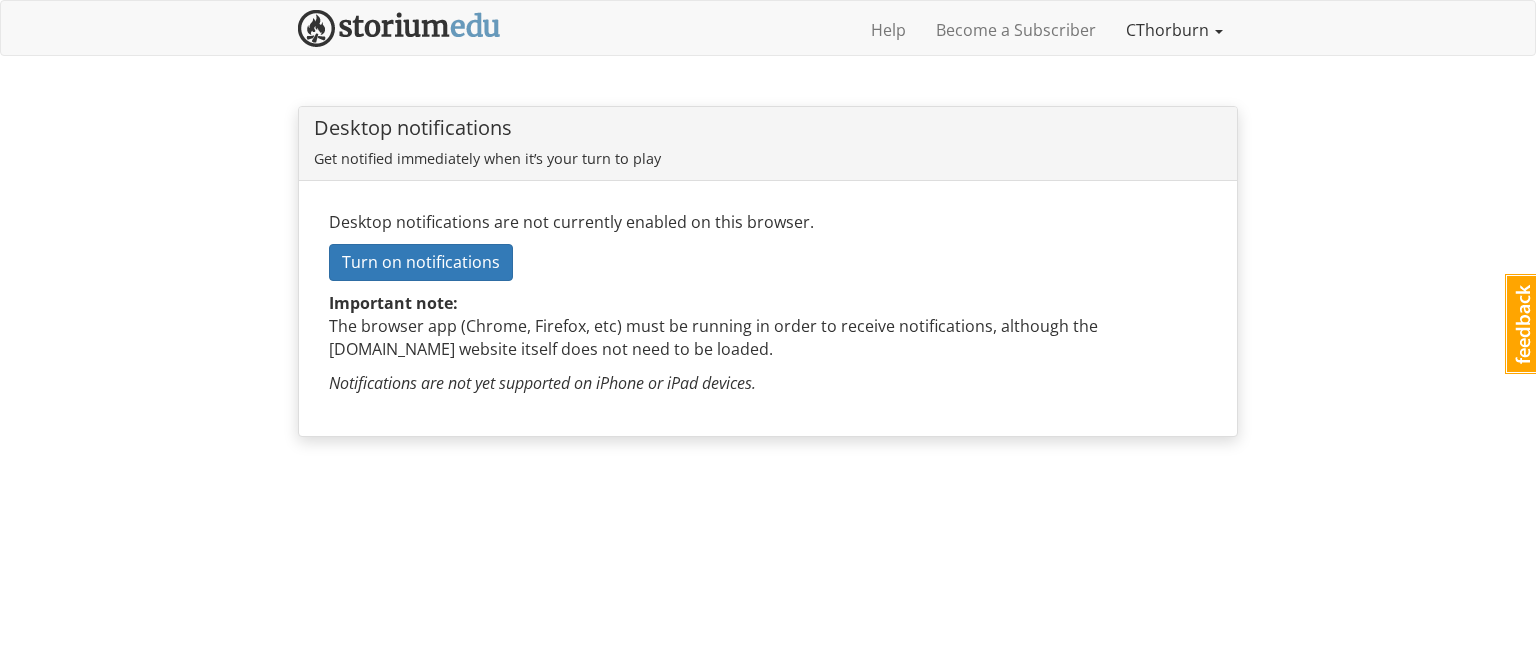 click on "CThorburn" at bounding box center (1174, 30) 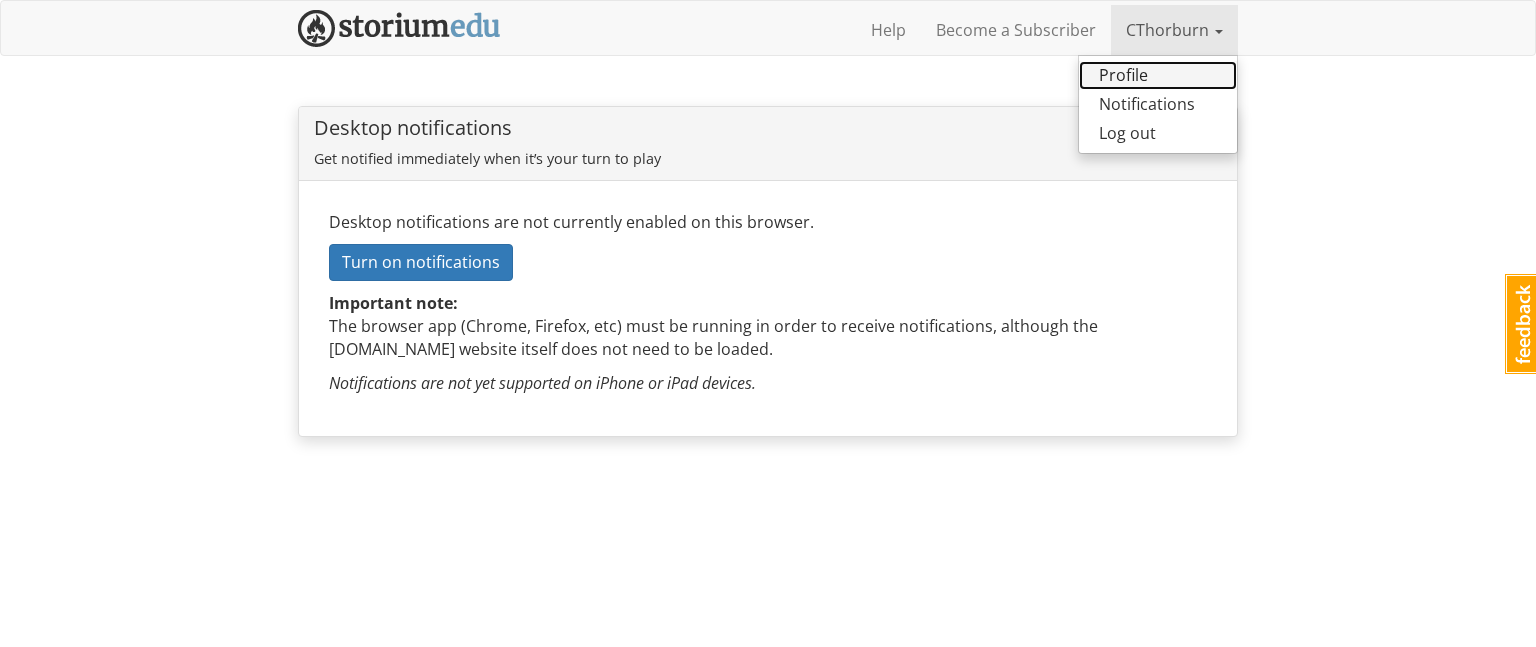 click on "Profile" at bounding box center [1158, 75] 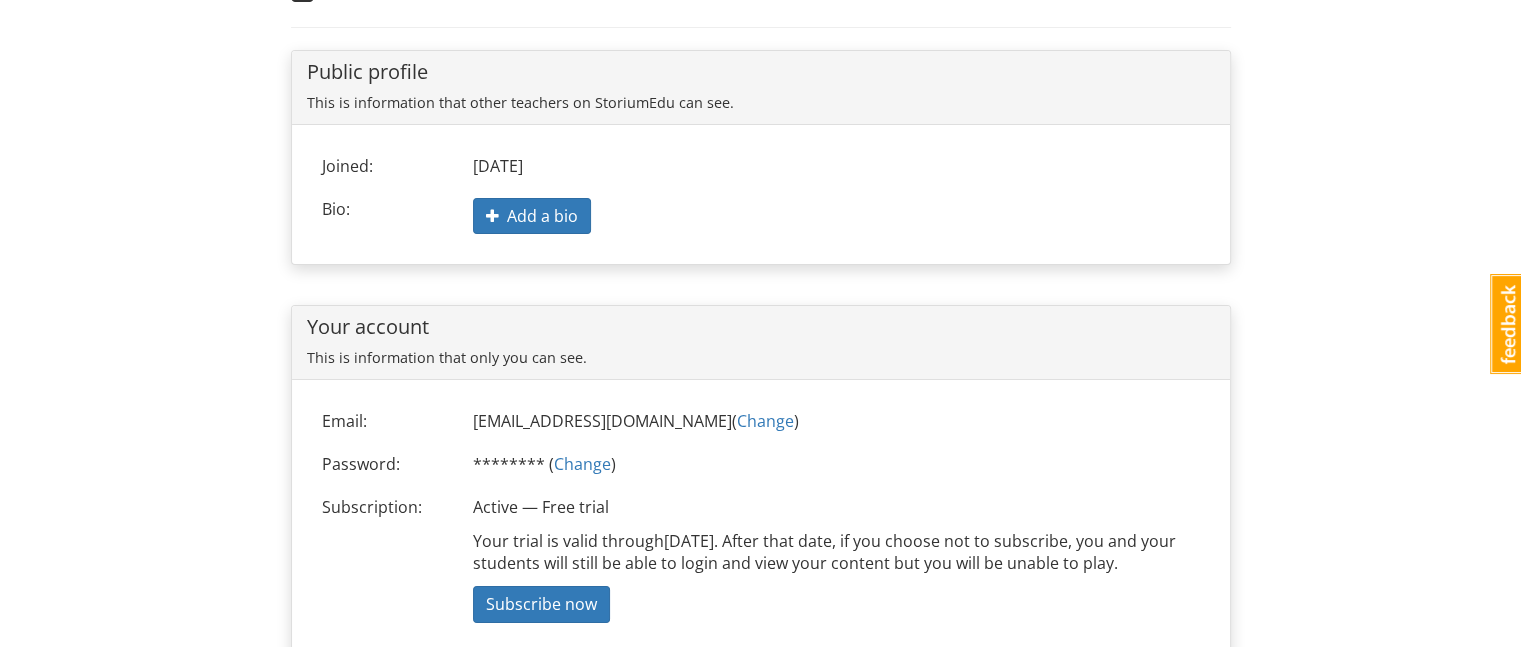 scroll, scrollTop: 0, scrollLeft: 0, axis: both 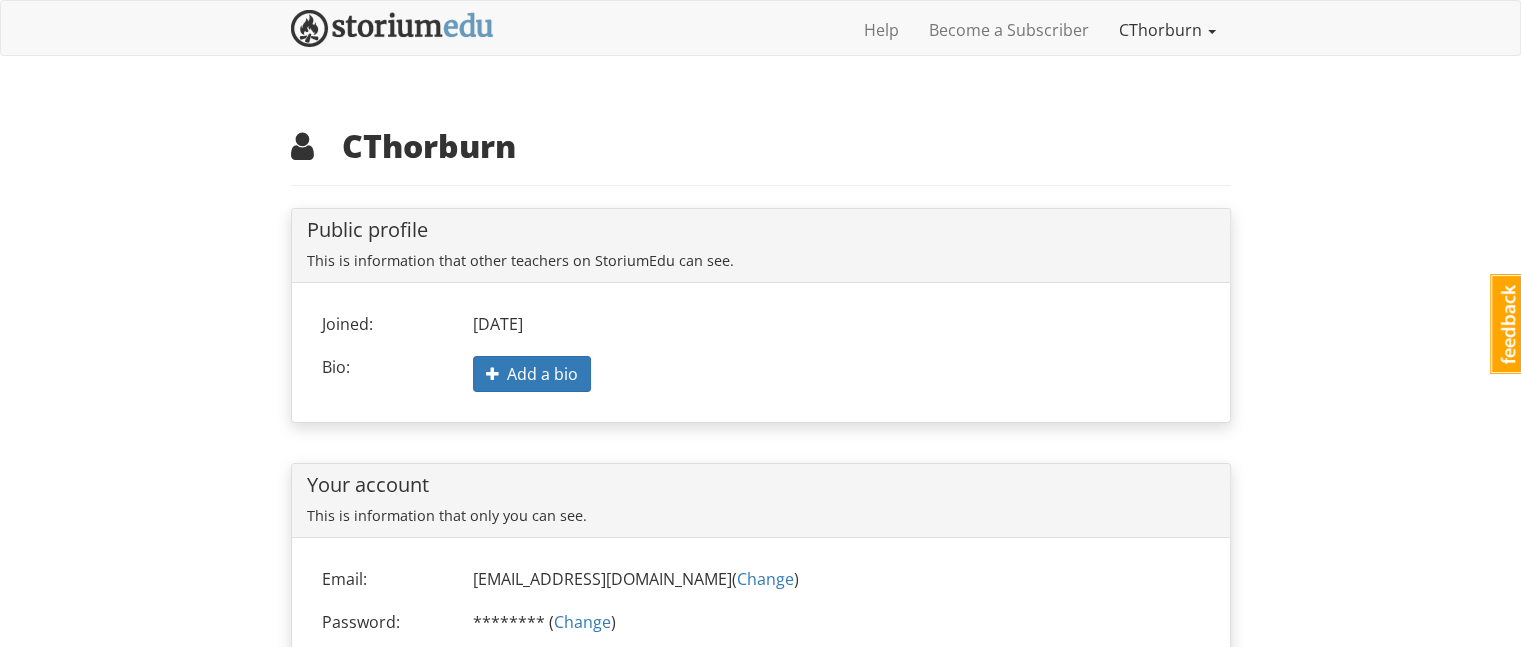 click on "CThorburn" at bounding box center [1167, 30] 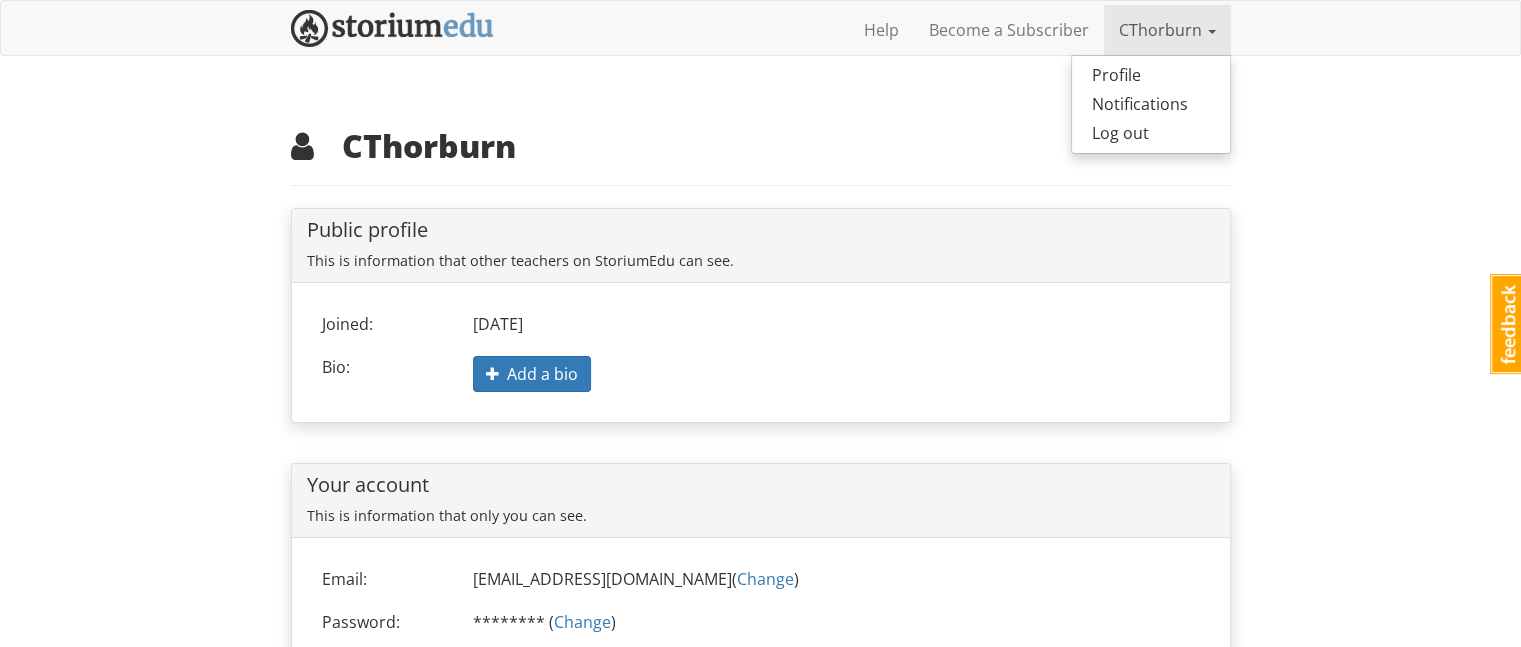 click on "CThorburn" at bounding box center [1167, 30] 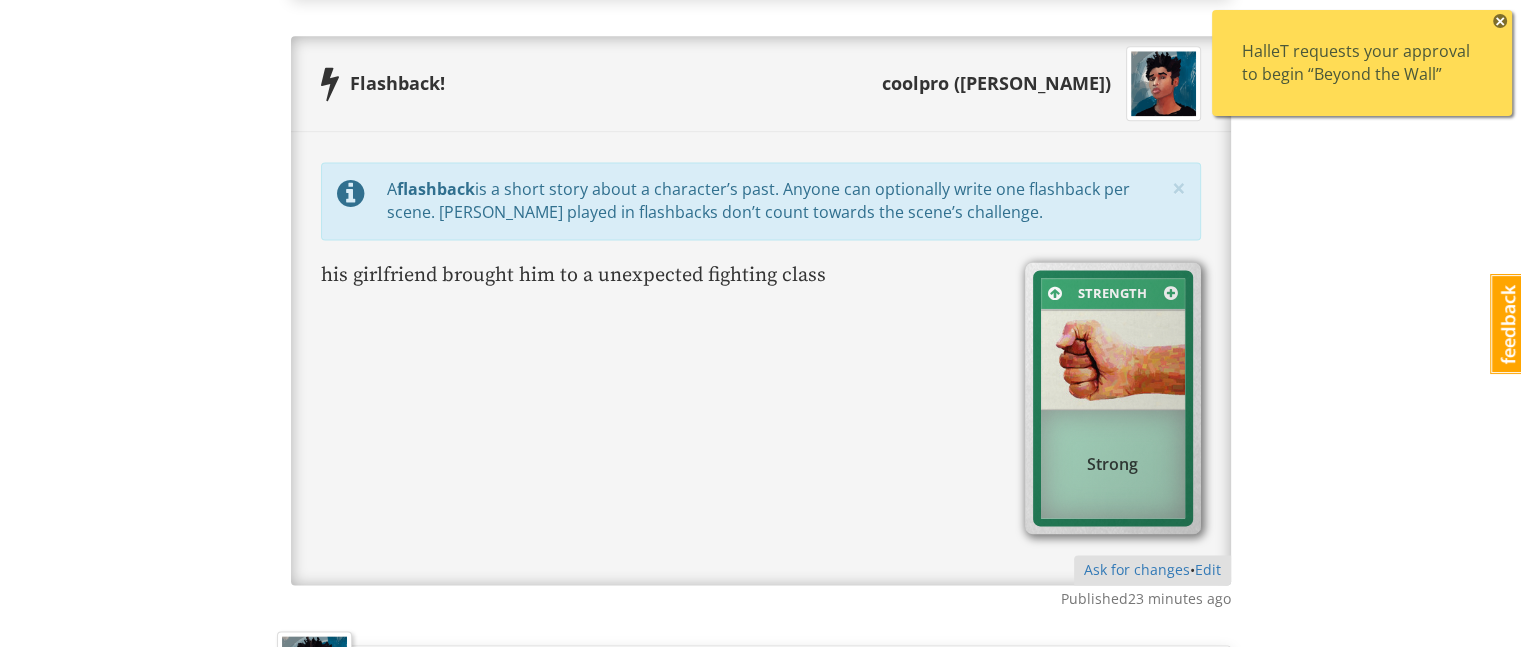 scroll, scrollTop: 2700, scrollLeft: 0, axis: vertical 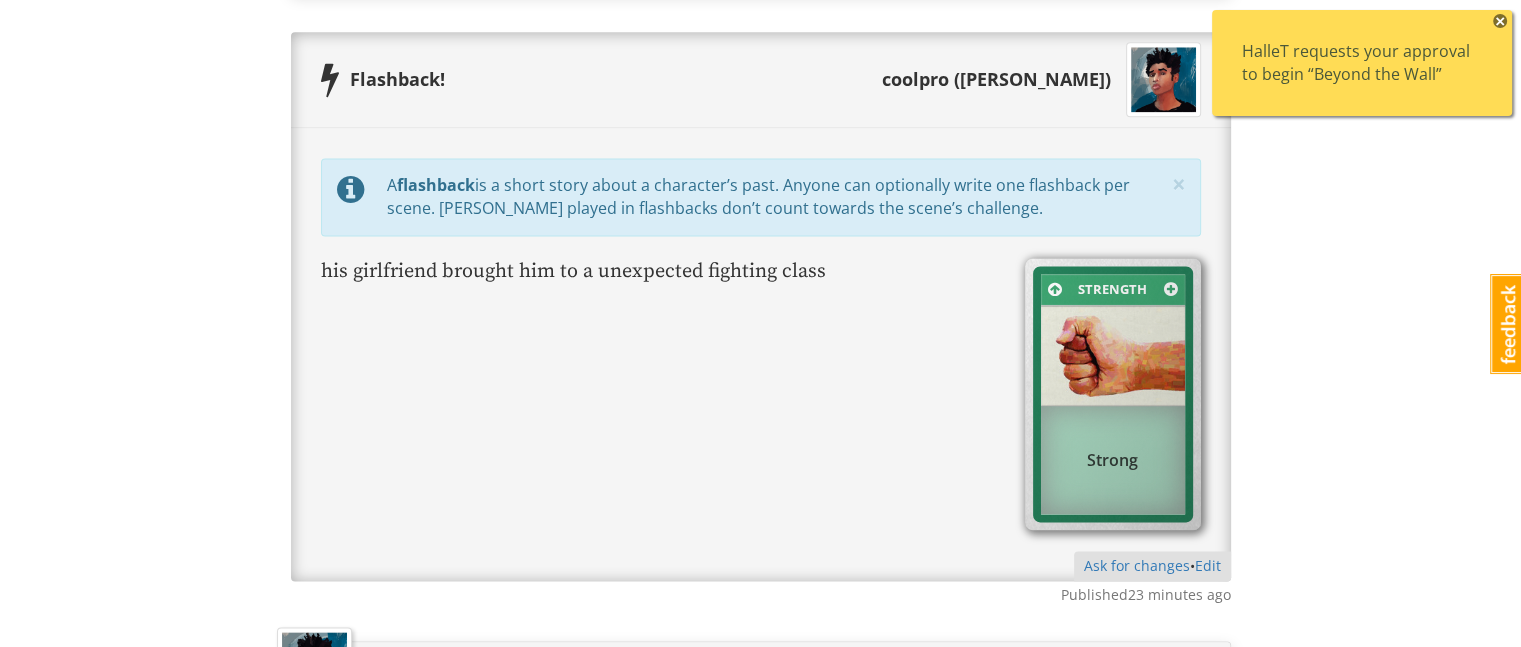 click on "HalleT requests your approval to begin “Beyond the Wall”" at bounding box center [1362, 63] 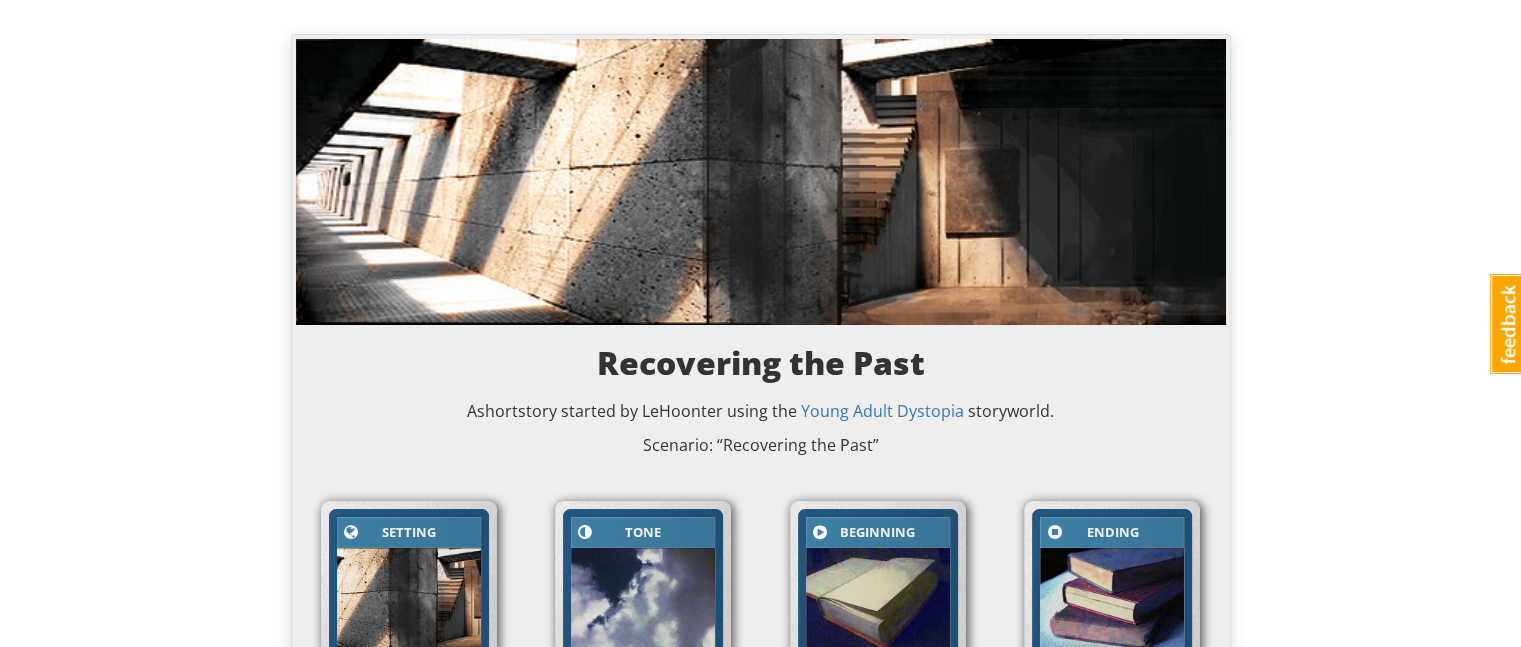 scroll, scrollTop: 0, scrollLeft: 0, axis: both 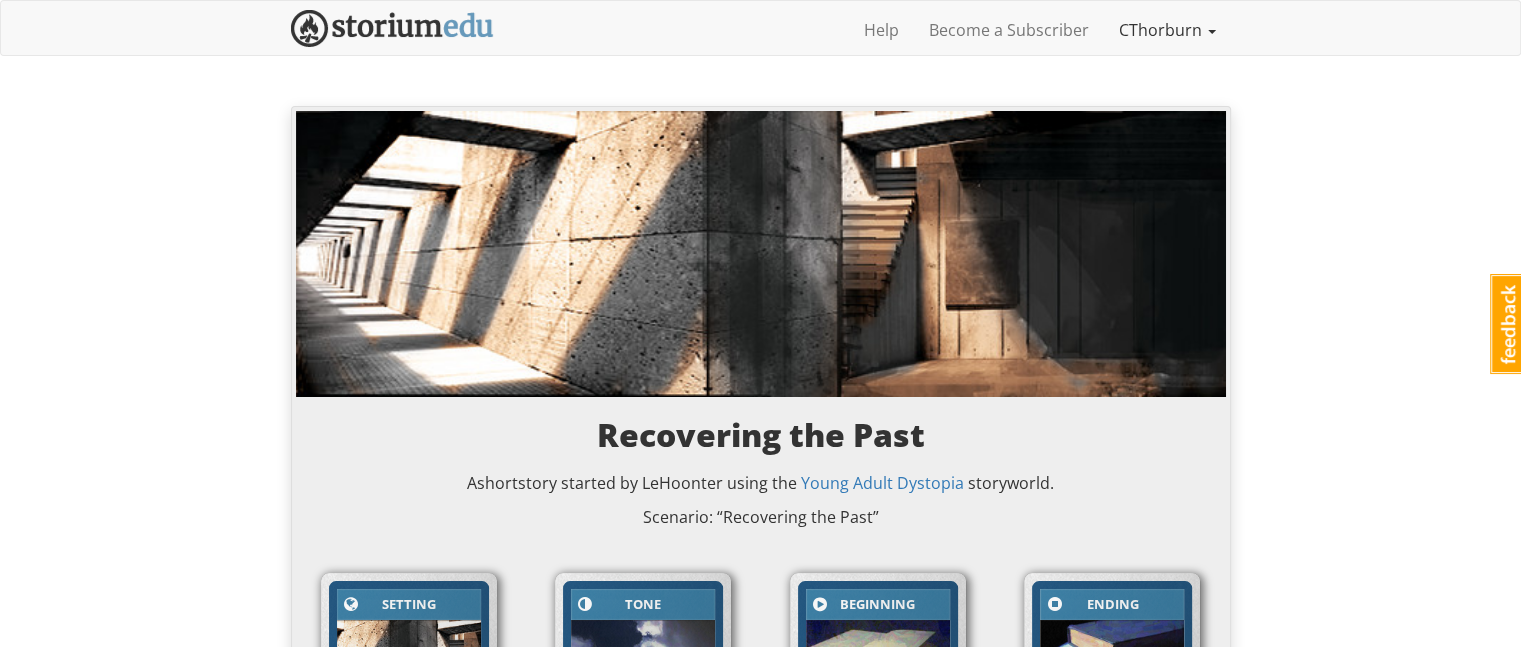 click on "CThorburn" at bounding box center (1167, 30) 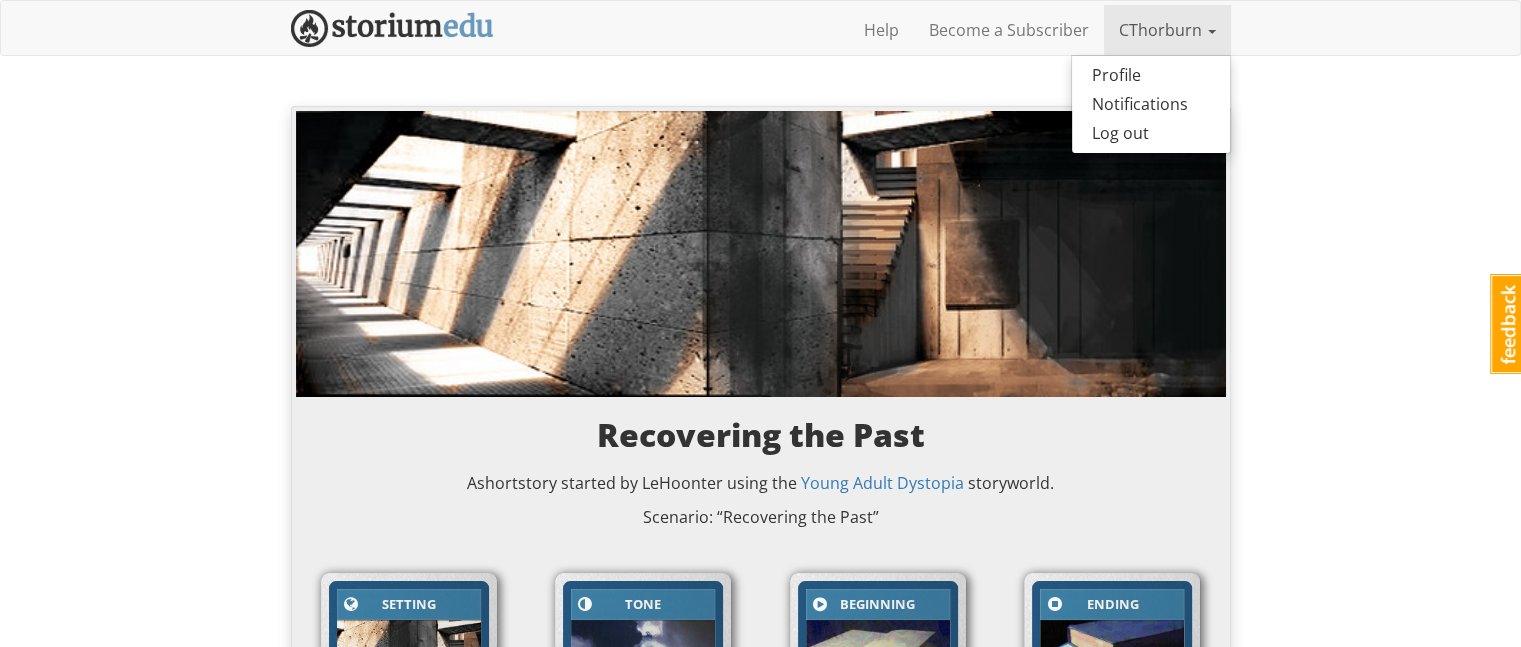 click on "CThorburn" at bounding box center [1167, 30] 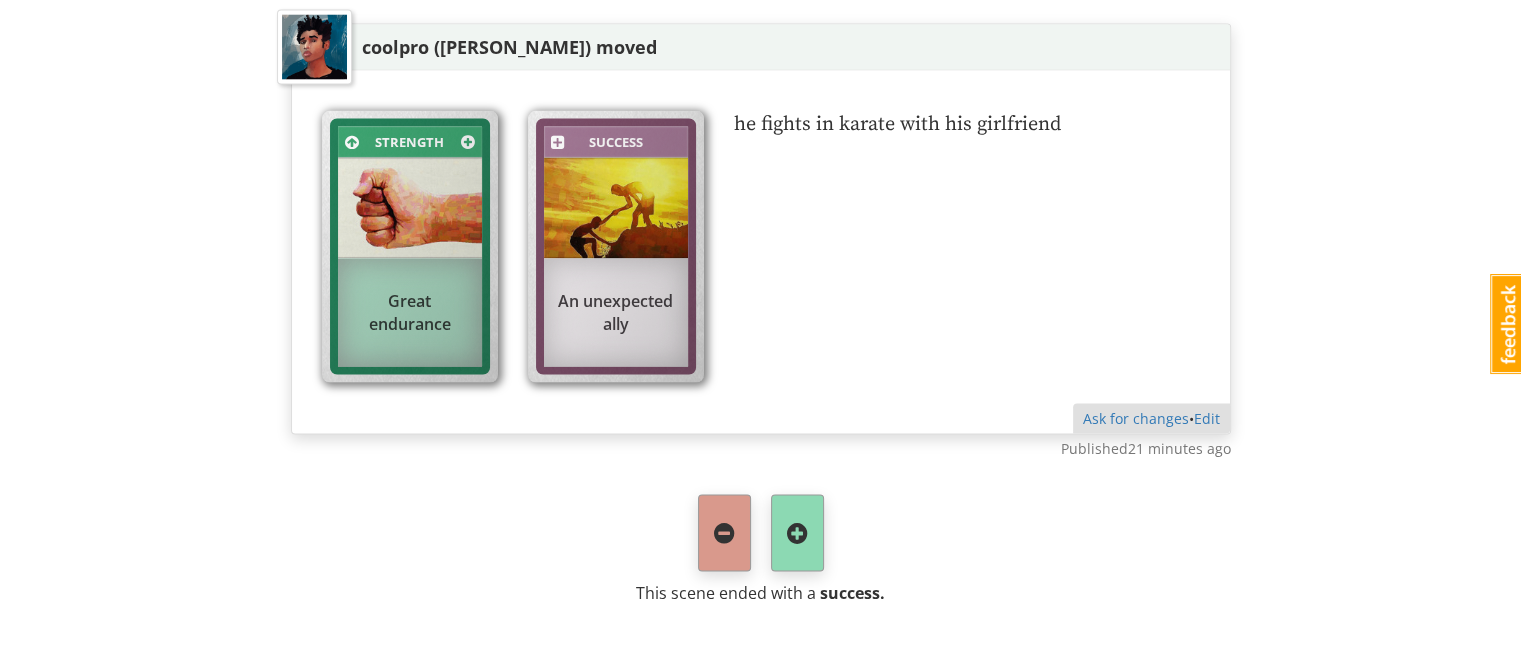 scroll, scrollTop: 4132, scrollLeft: 0, axis: vertical 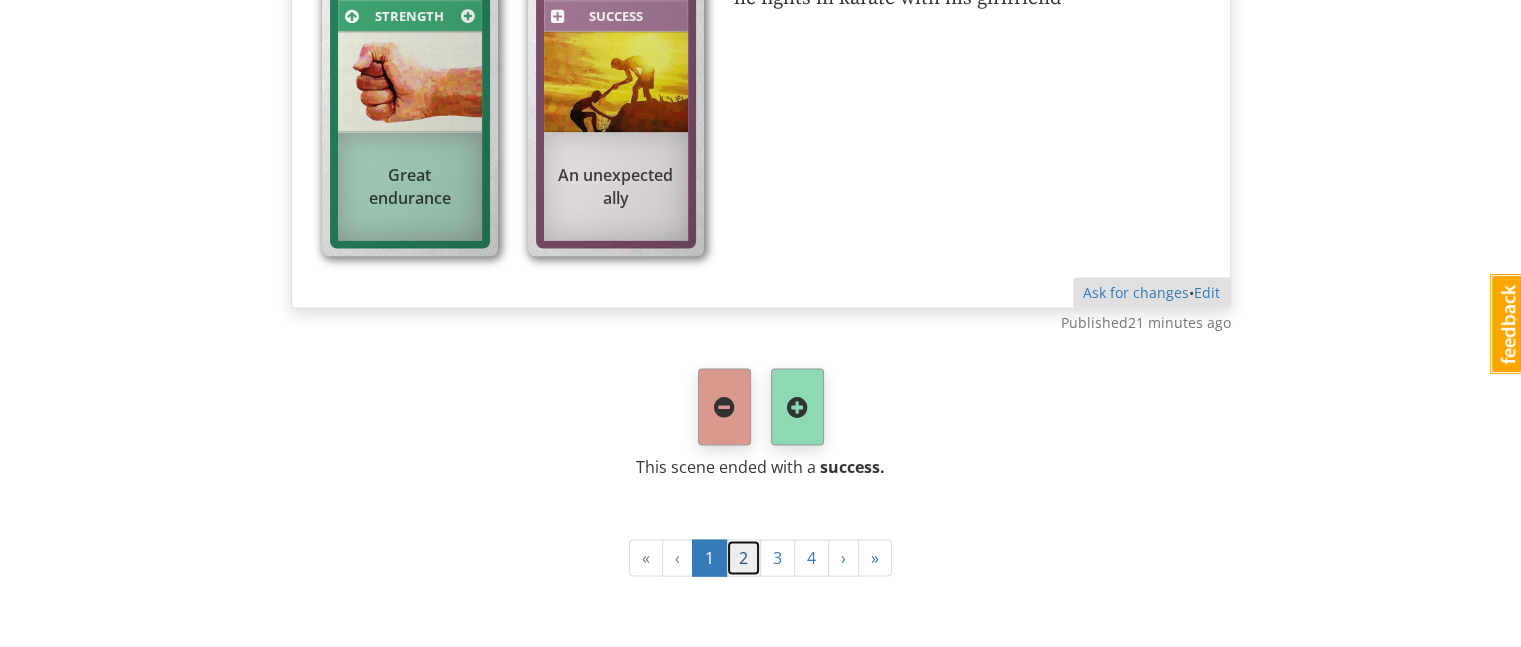 click on "2" at bounding box center [743, 558] 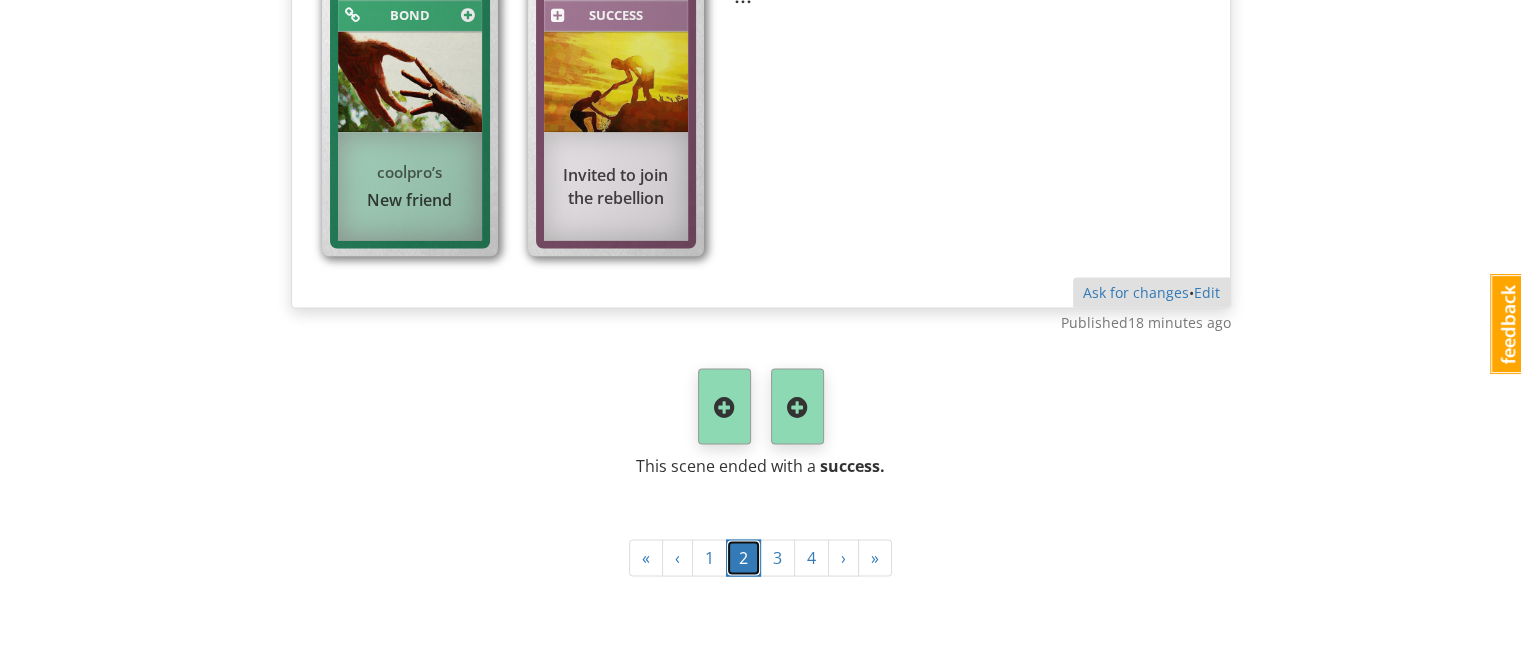 scroll, scrollTop: 3801, scrollLeft: 0, axis: vertical 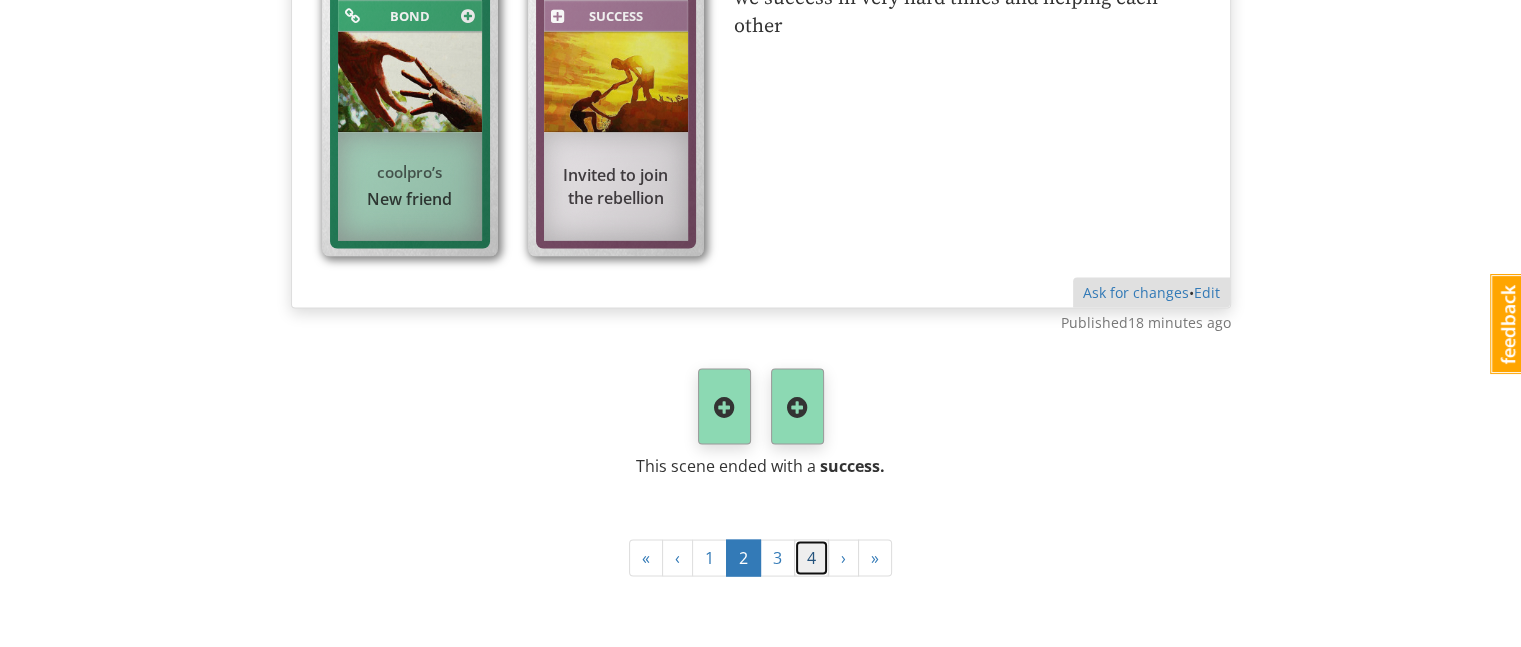 click on "4" at bounding box center (811, 557) 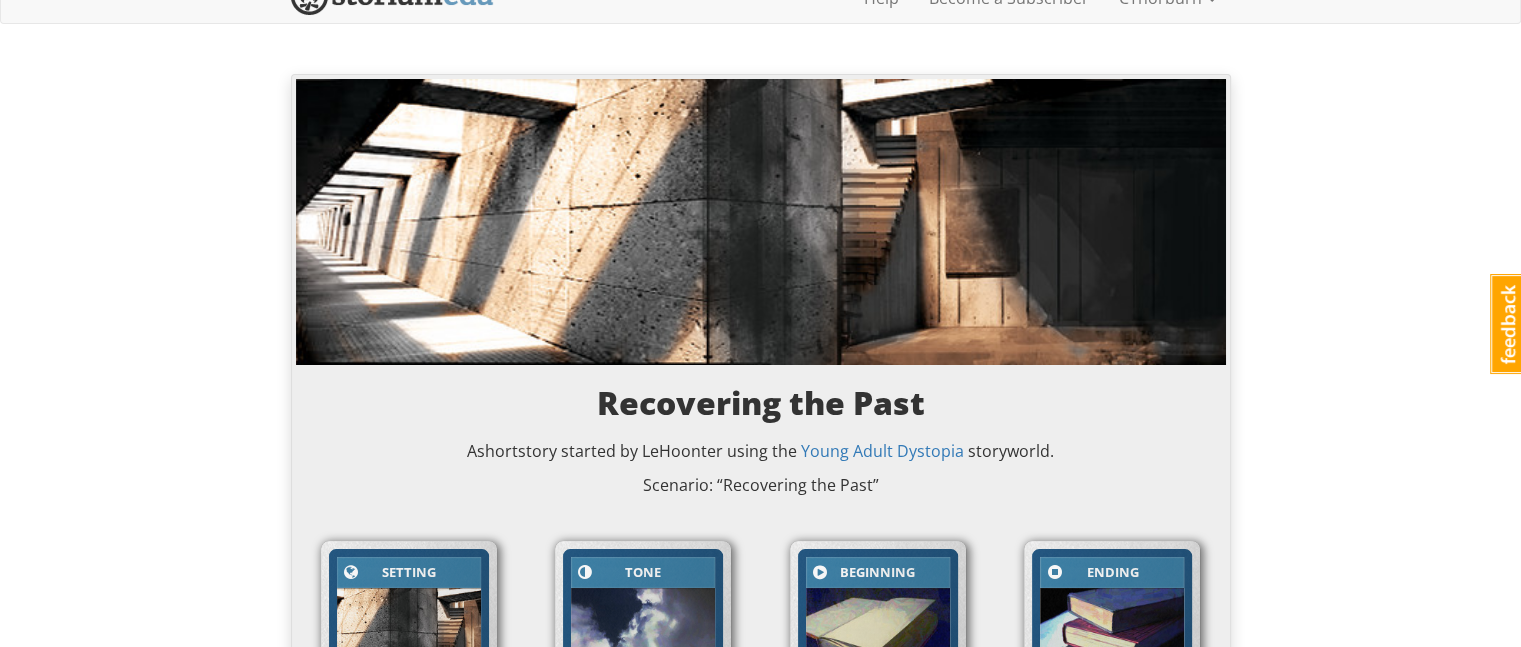 scroll, scrollTop: 0, scrollLeft: 0, axis: both 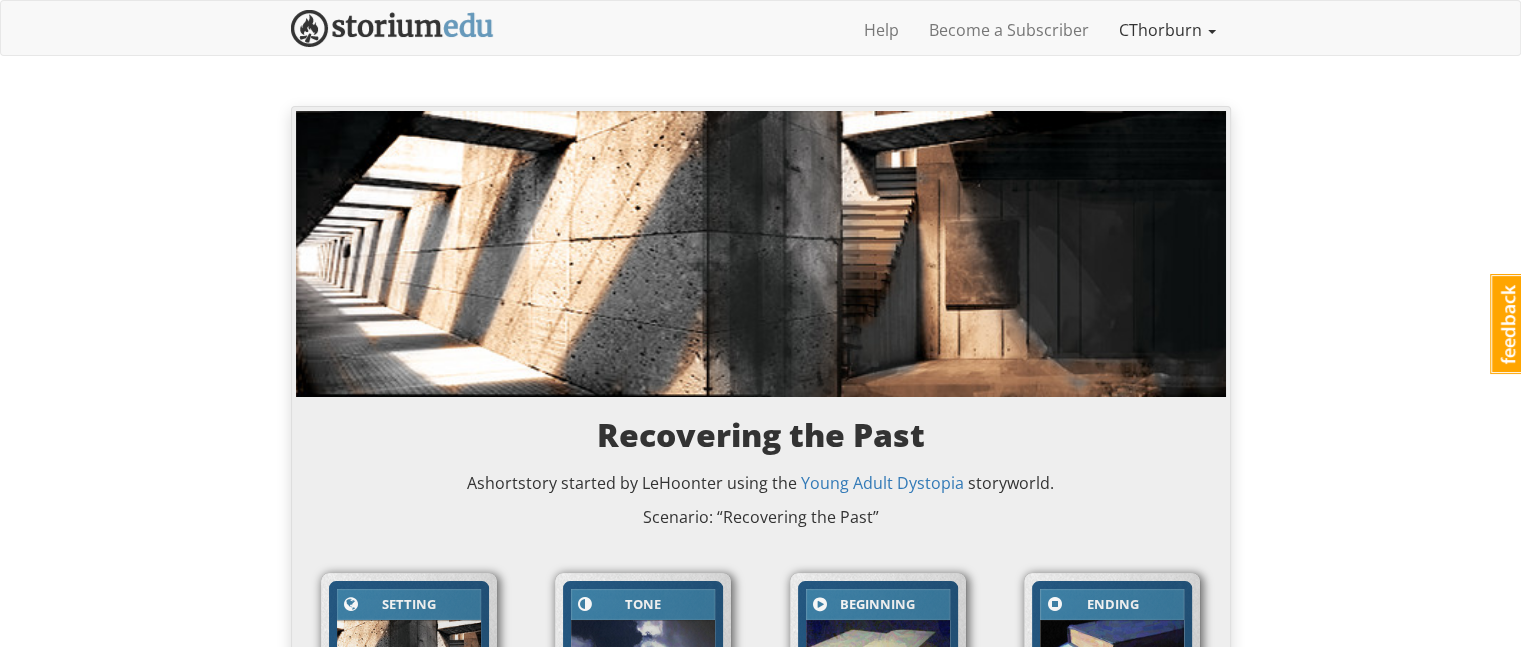 click on "CThorburn" at bounding box center [1167, 30] 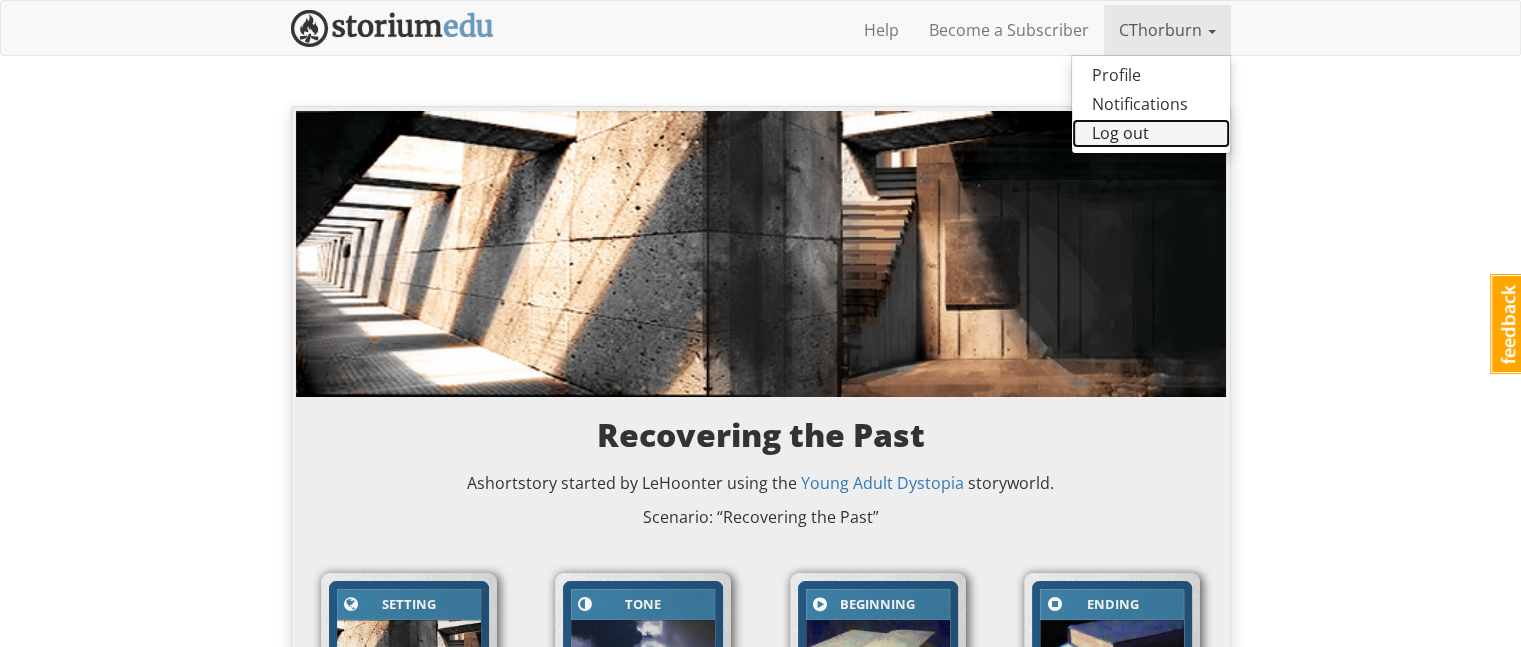 click on "Log out" at bounding box center [1151, 133] 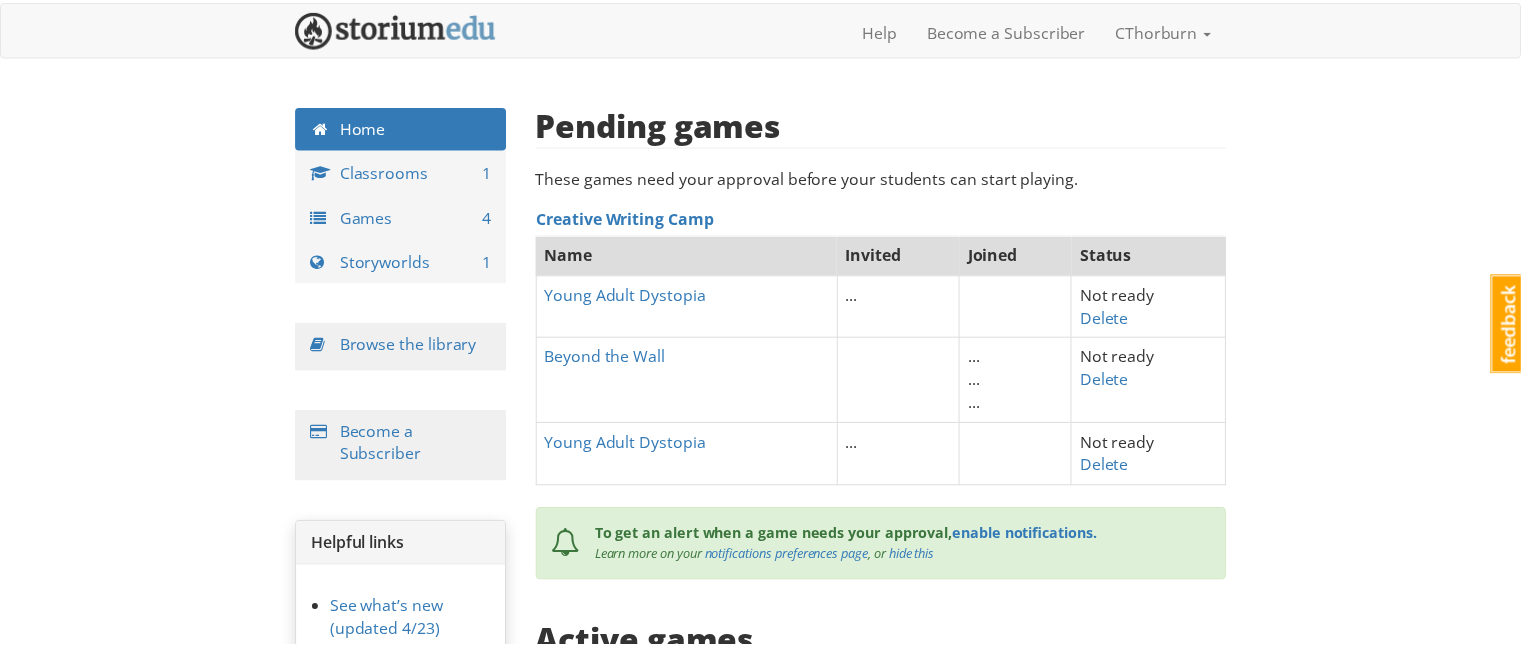 scroll, scrollTop: 0, scrollLeft: 0, axis: both 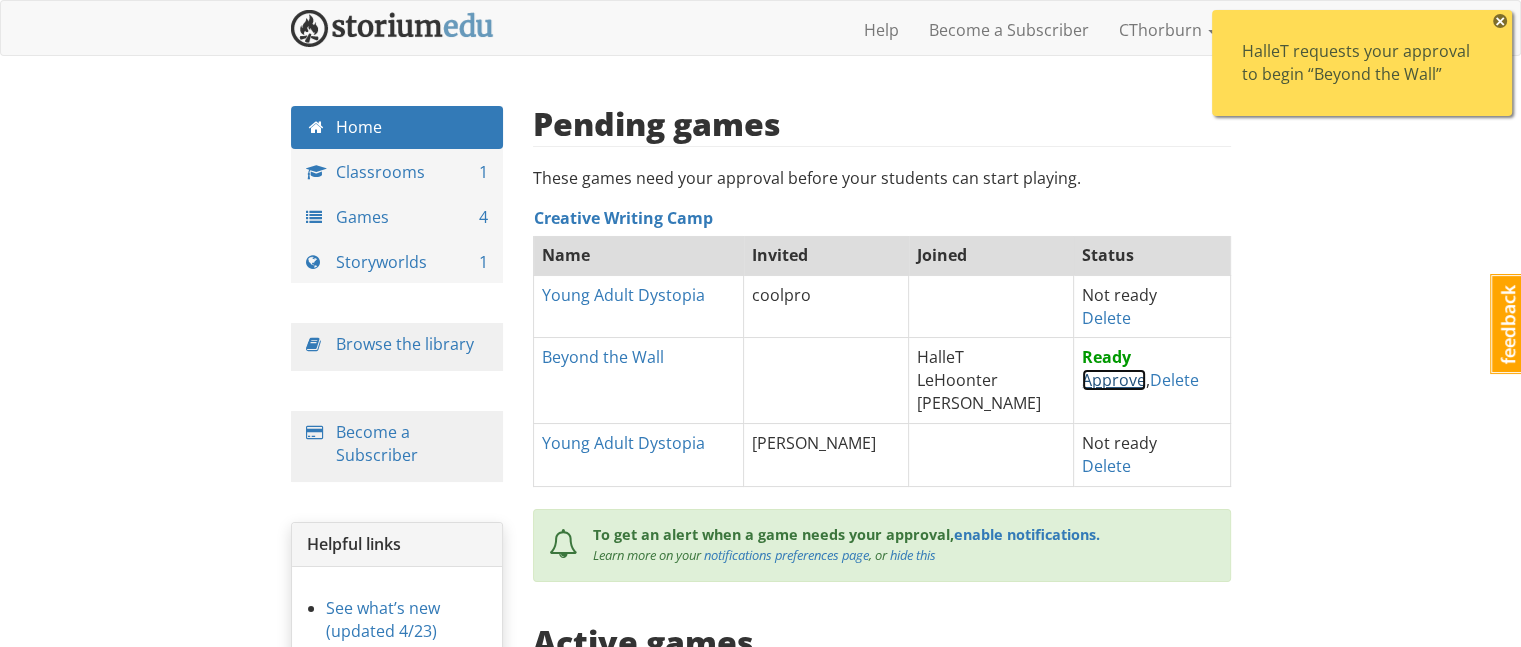 click on "Approve" at bounding box center [1114, 380] 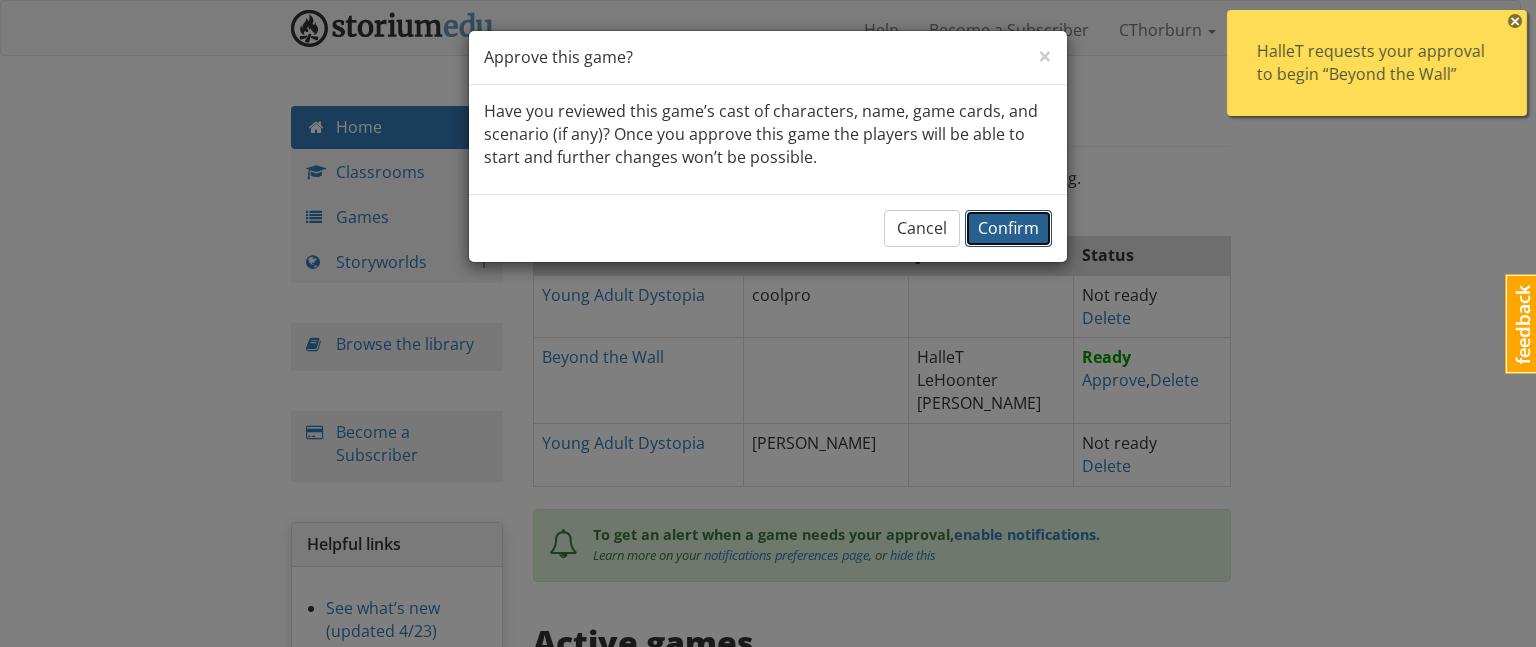 click on "Confirm" at bounding box center (1008, 228) 